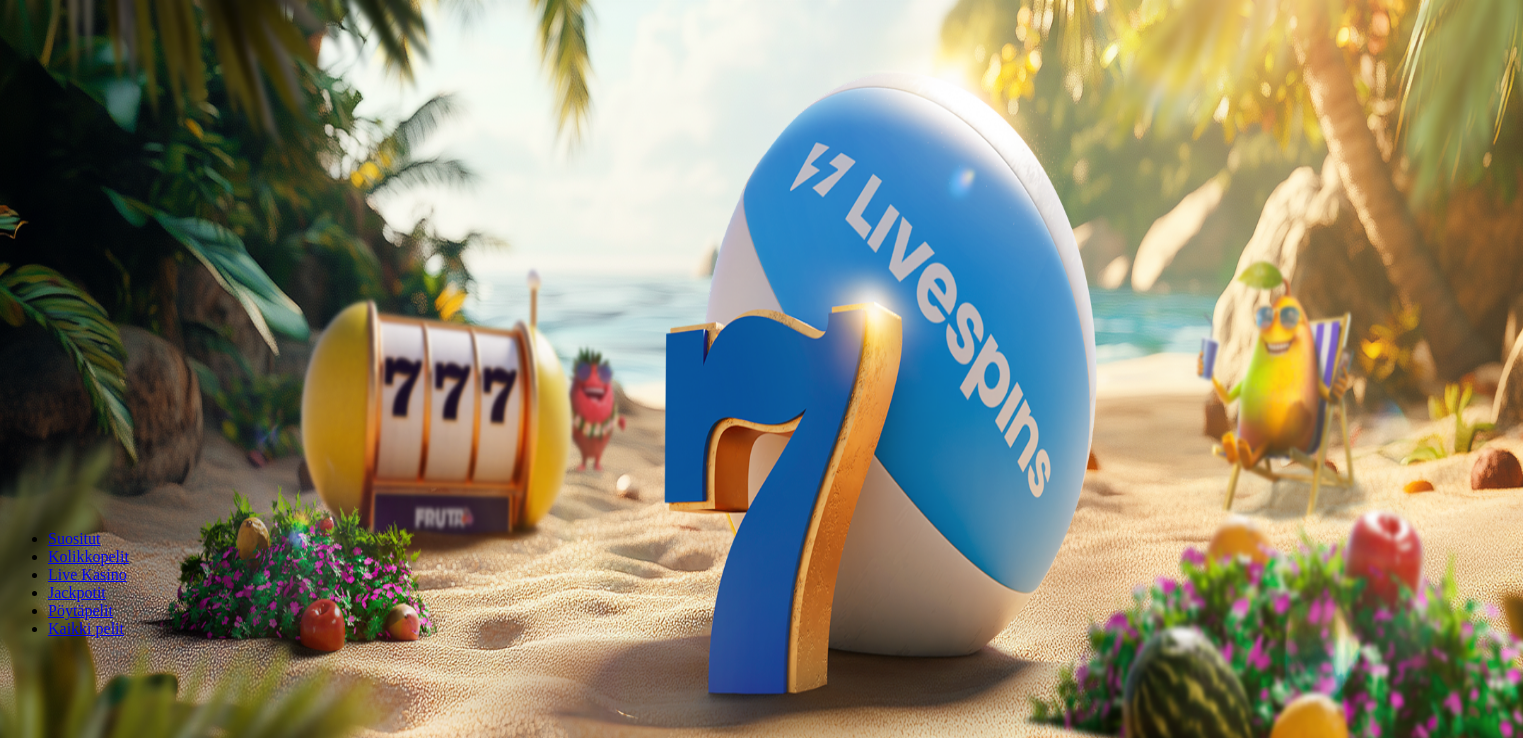 scroll, scrollTop: 0, scrollLeft: 0, axis: both 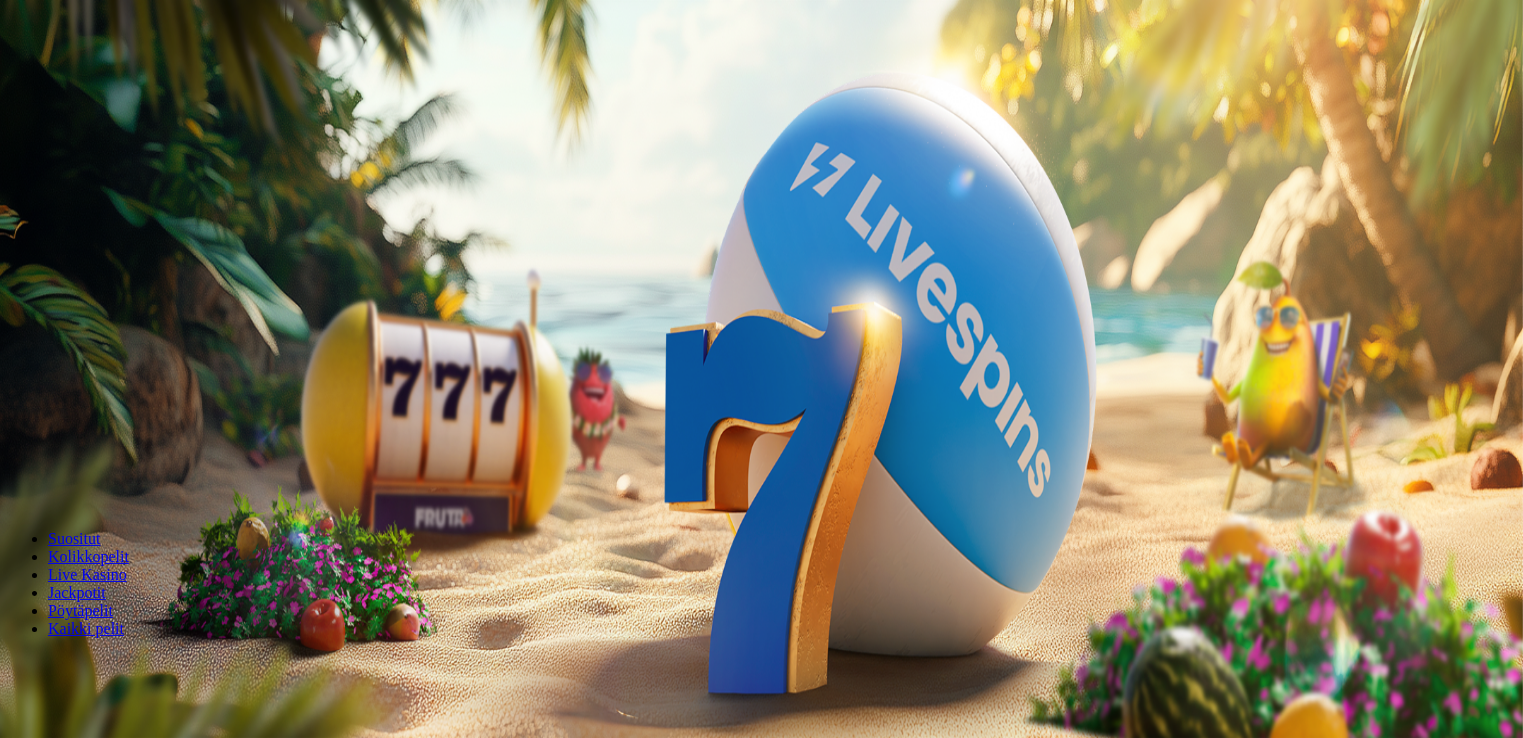 click on "***" at bounding box center (79, 429) 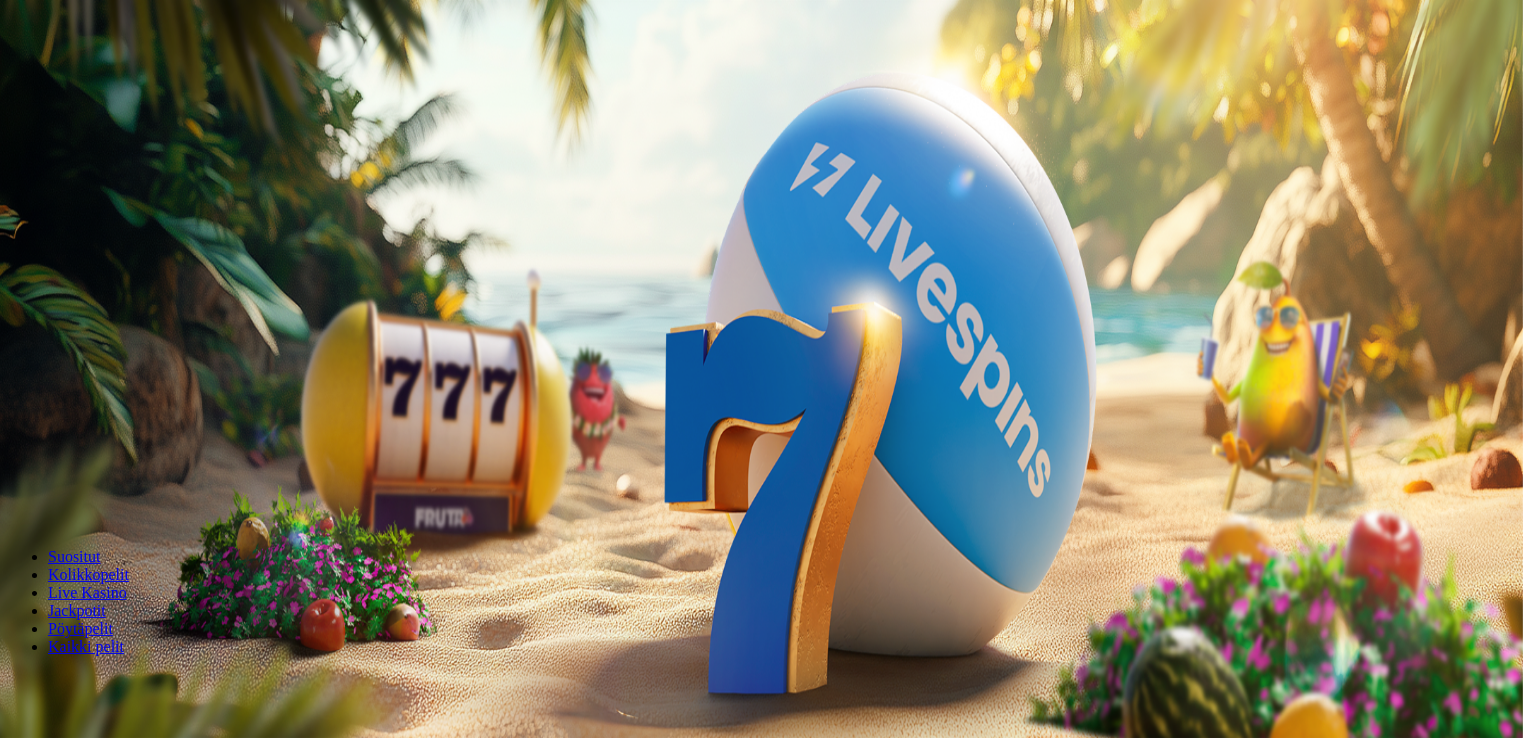type on "*" 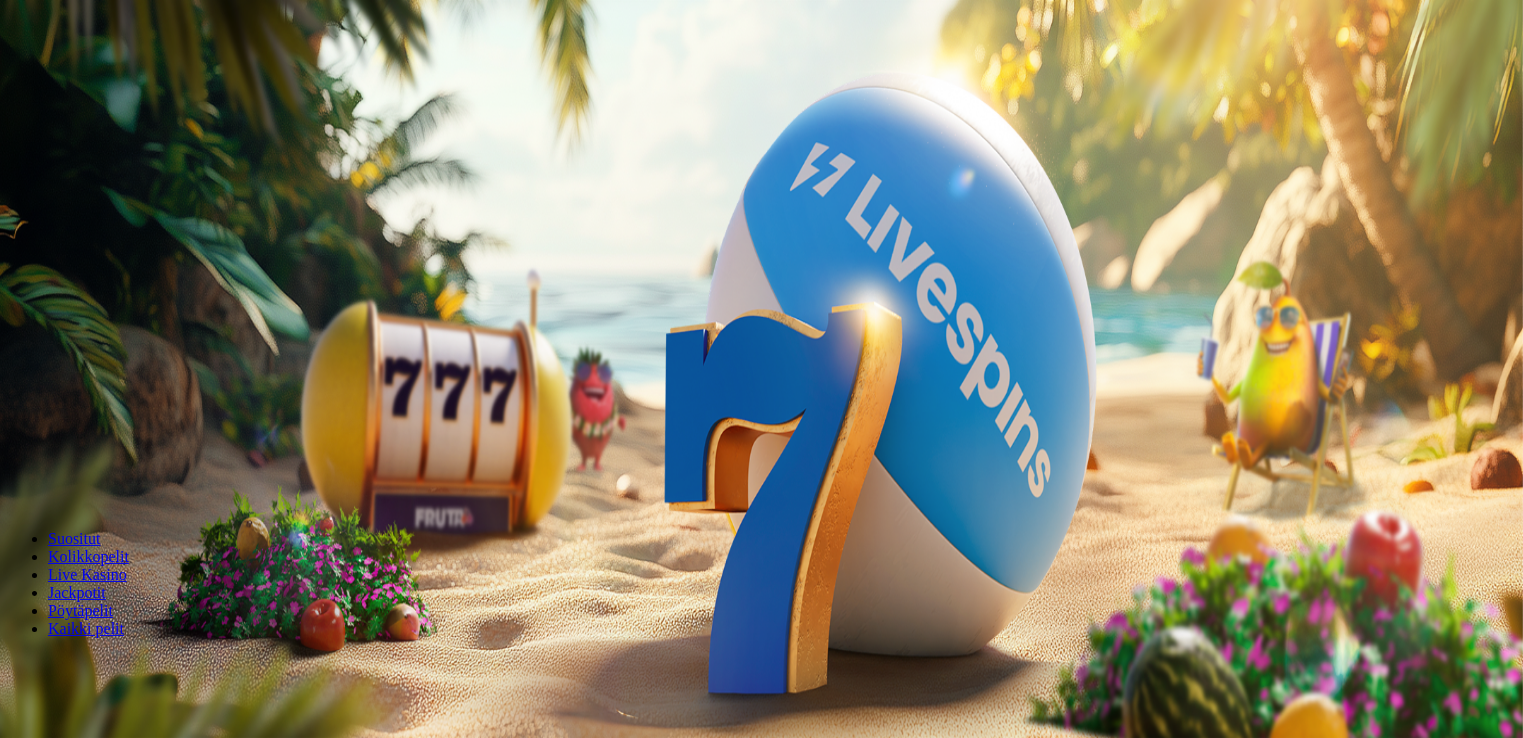 type on "**" 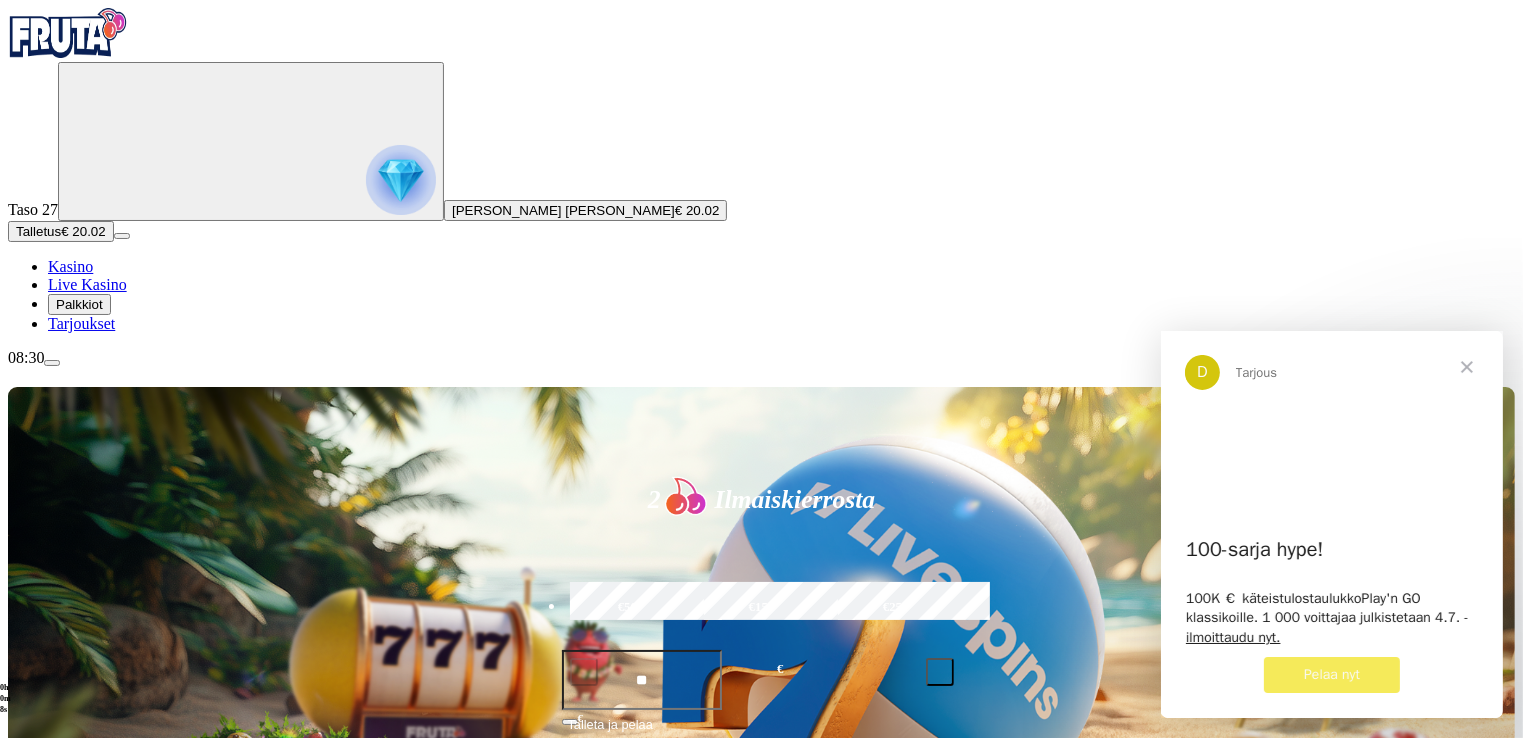 scroll, scrollTop: 0, scrollLeft: 0, axis: both 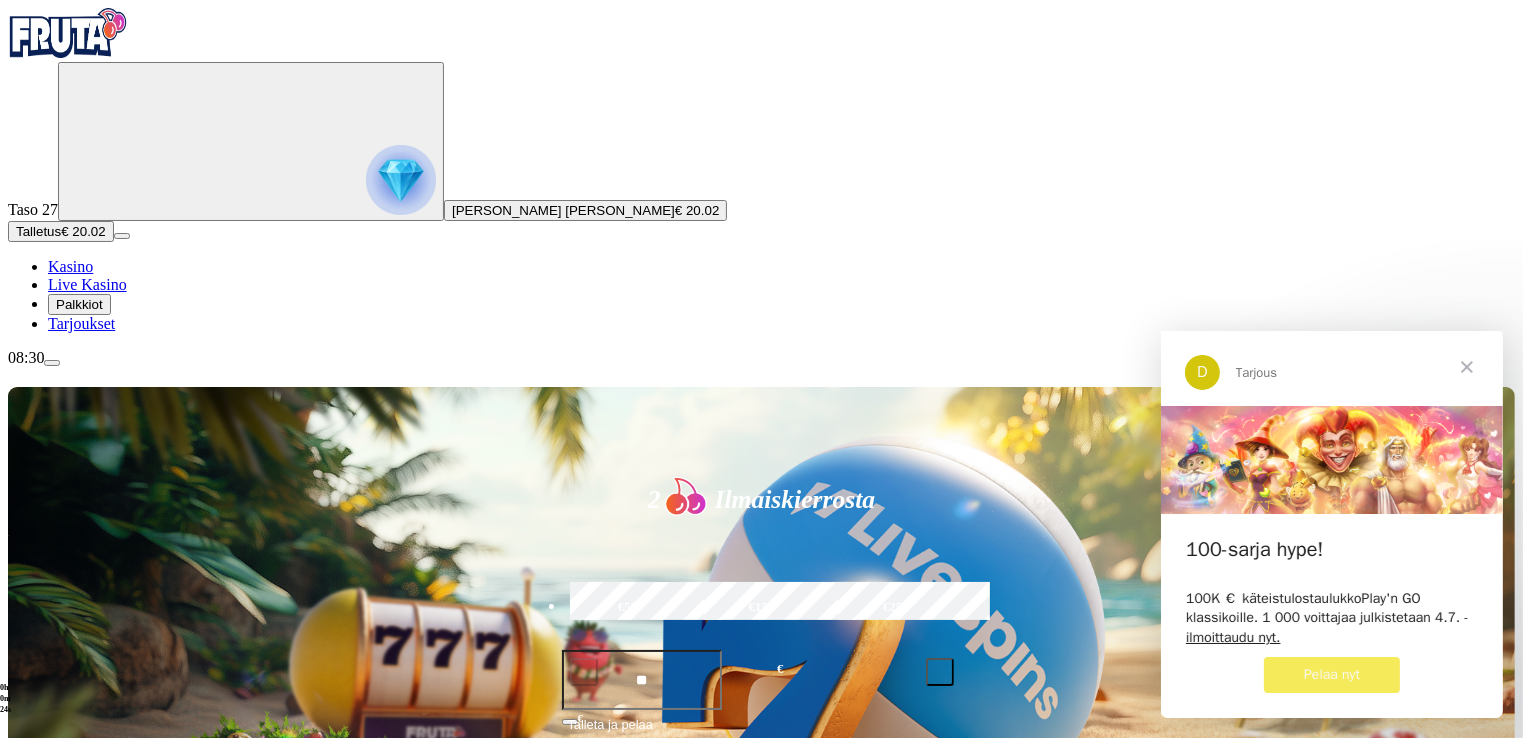 click at bounding box center (1466, 366) 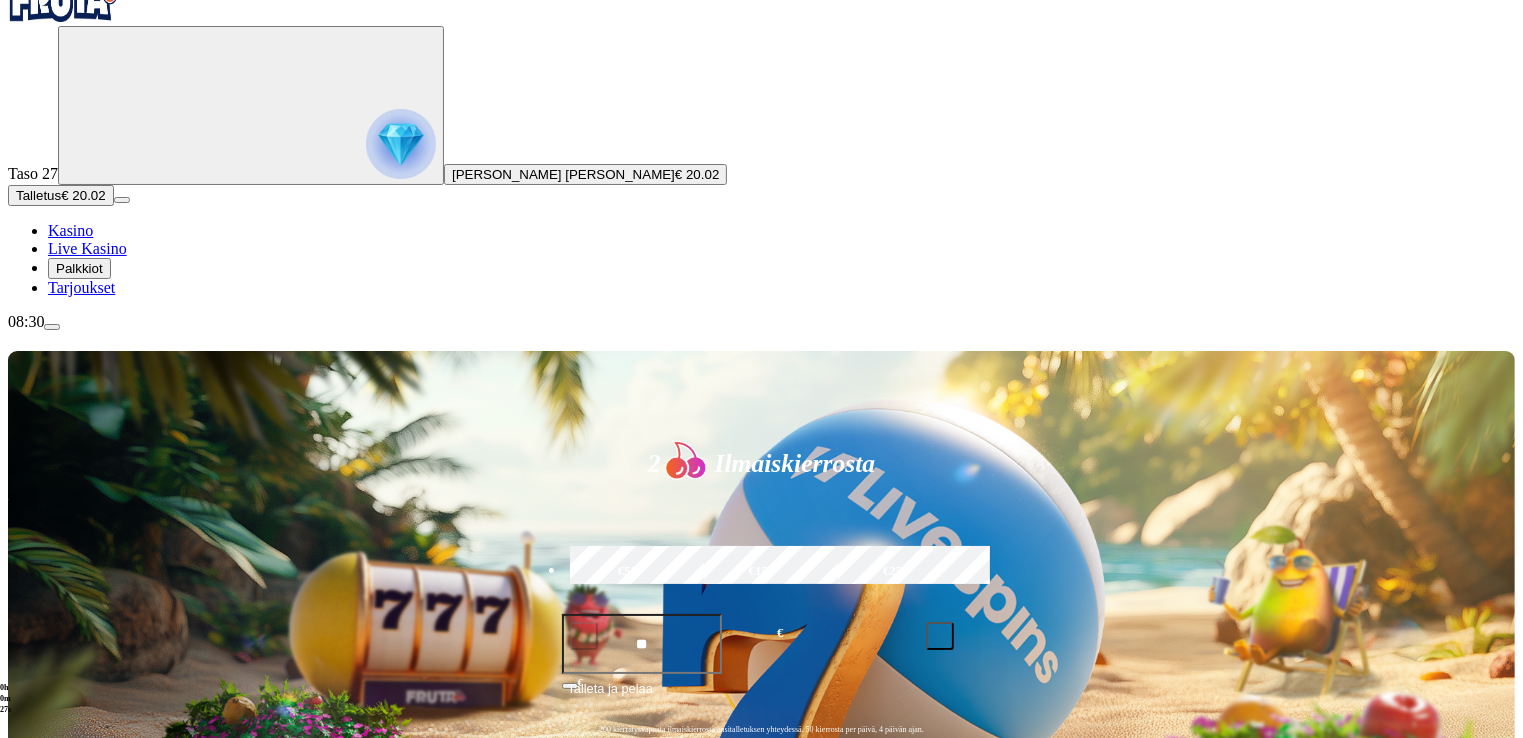 scroll, scrollTop: 646, scrollLeft: 0, axis: vertical 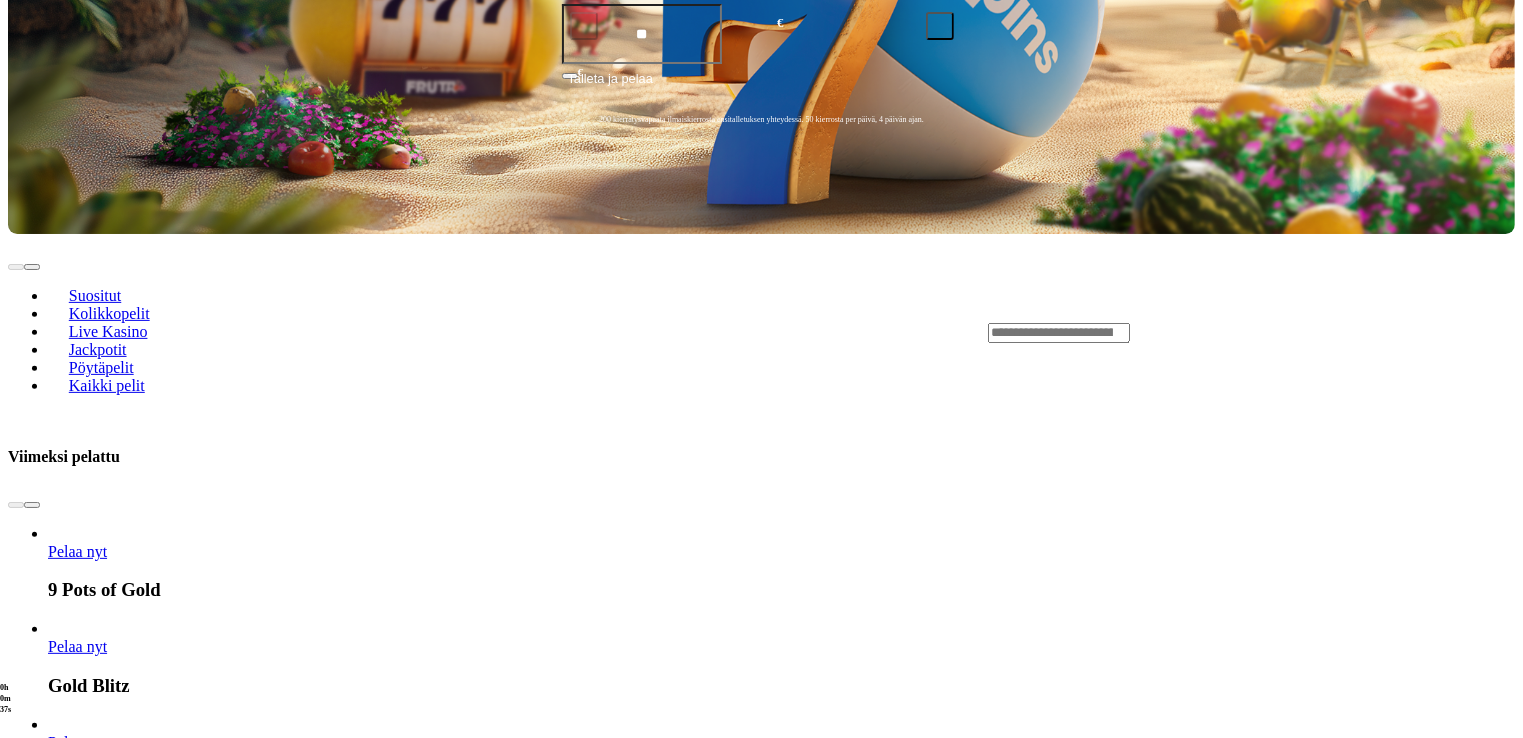 drag, startPoint x: 1519, startPoint y: 545, endPoint x: 1527, endPoint y: 509, distance: 36.878178 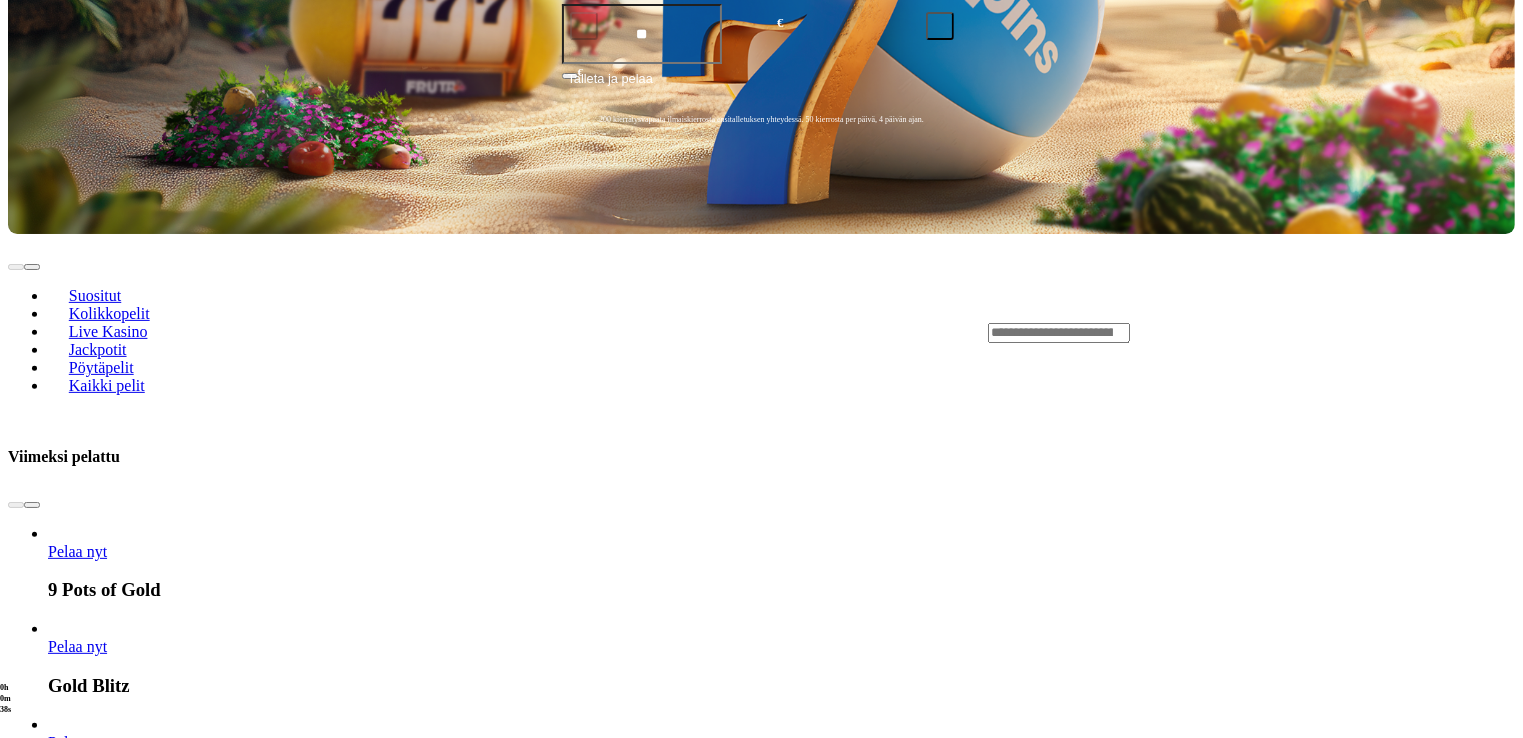 scroll, scrollTop: 1292, scrollLeft: 0, axis: vertical 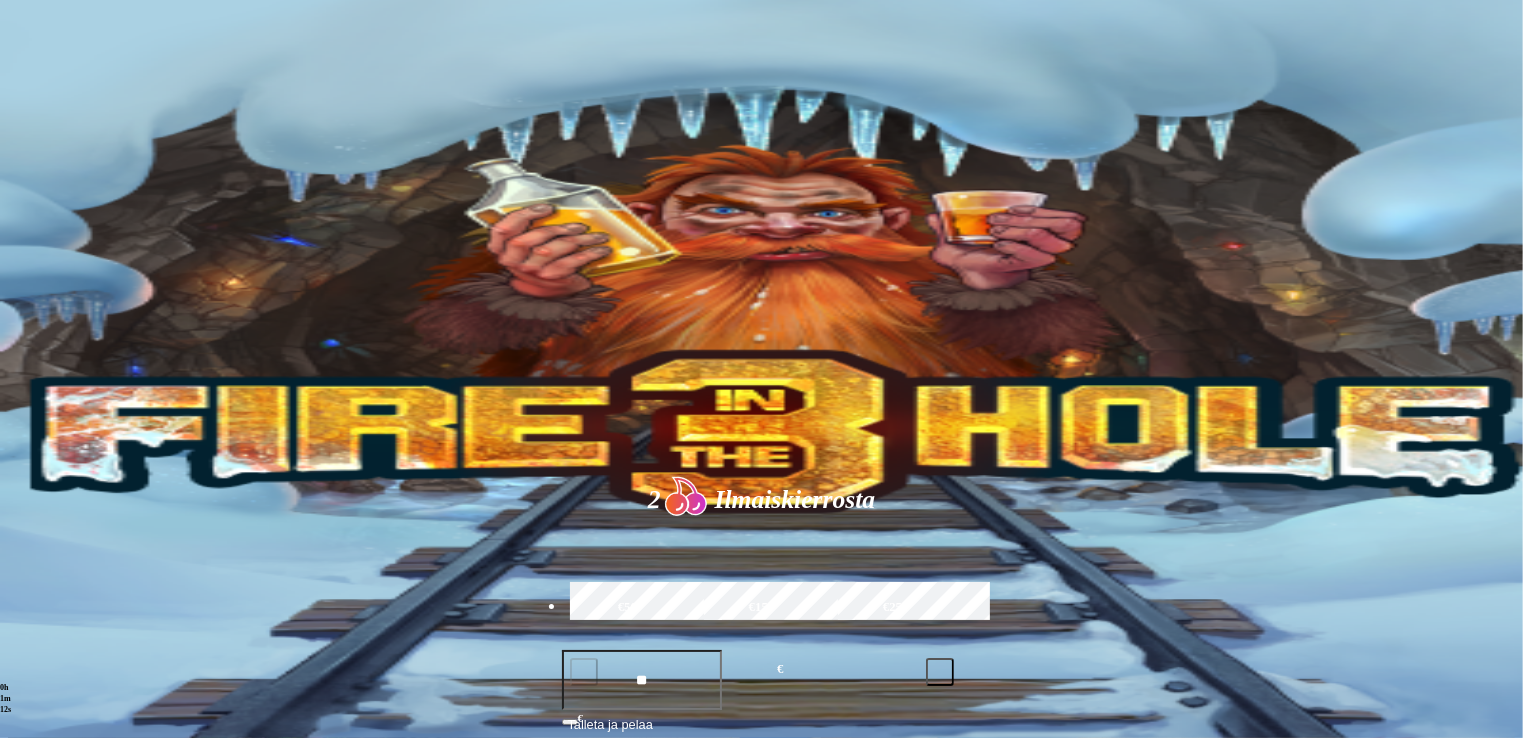 click at bounding box center (32, 1151) 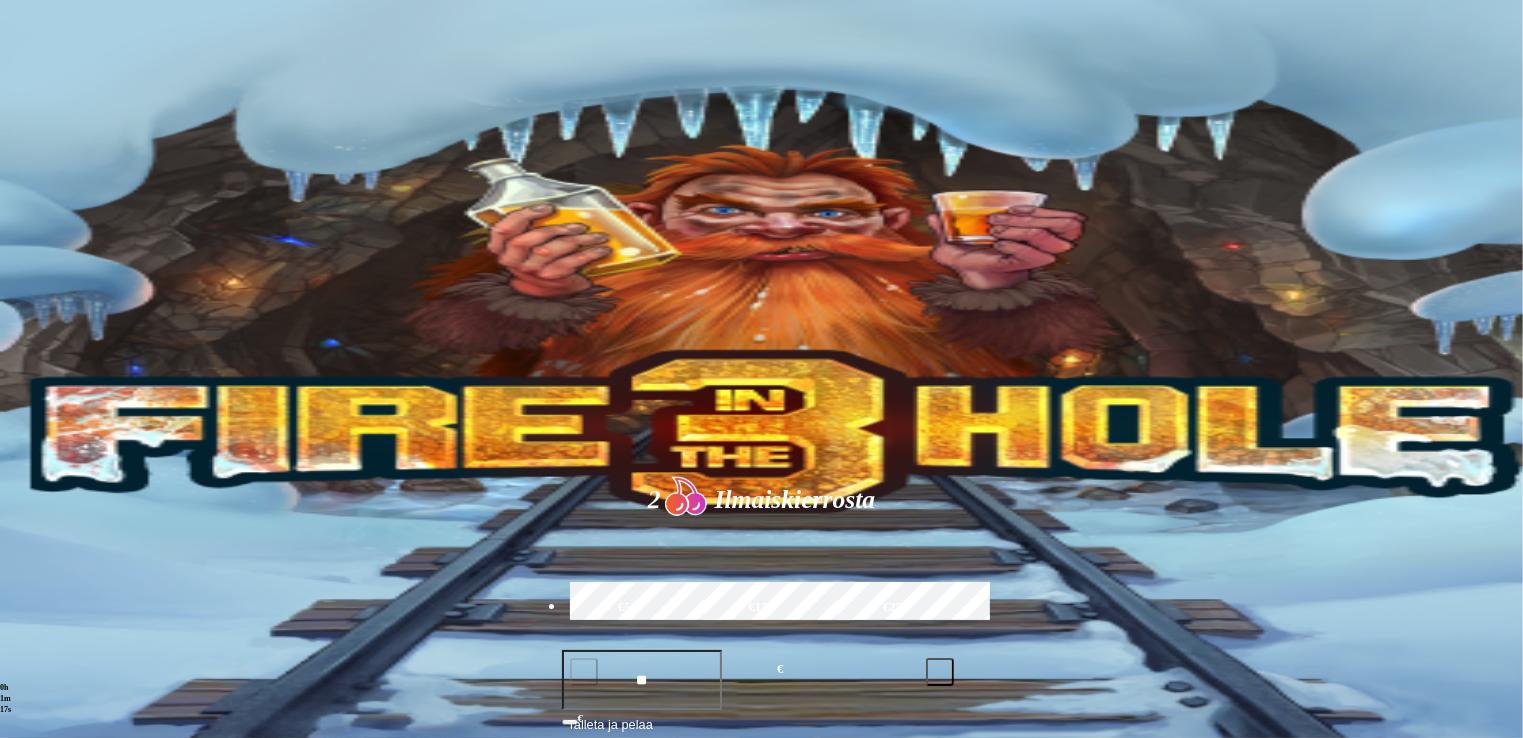 click on "Pelaa nyt" at bounding box center [-893, 1870] 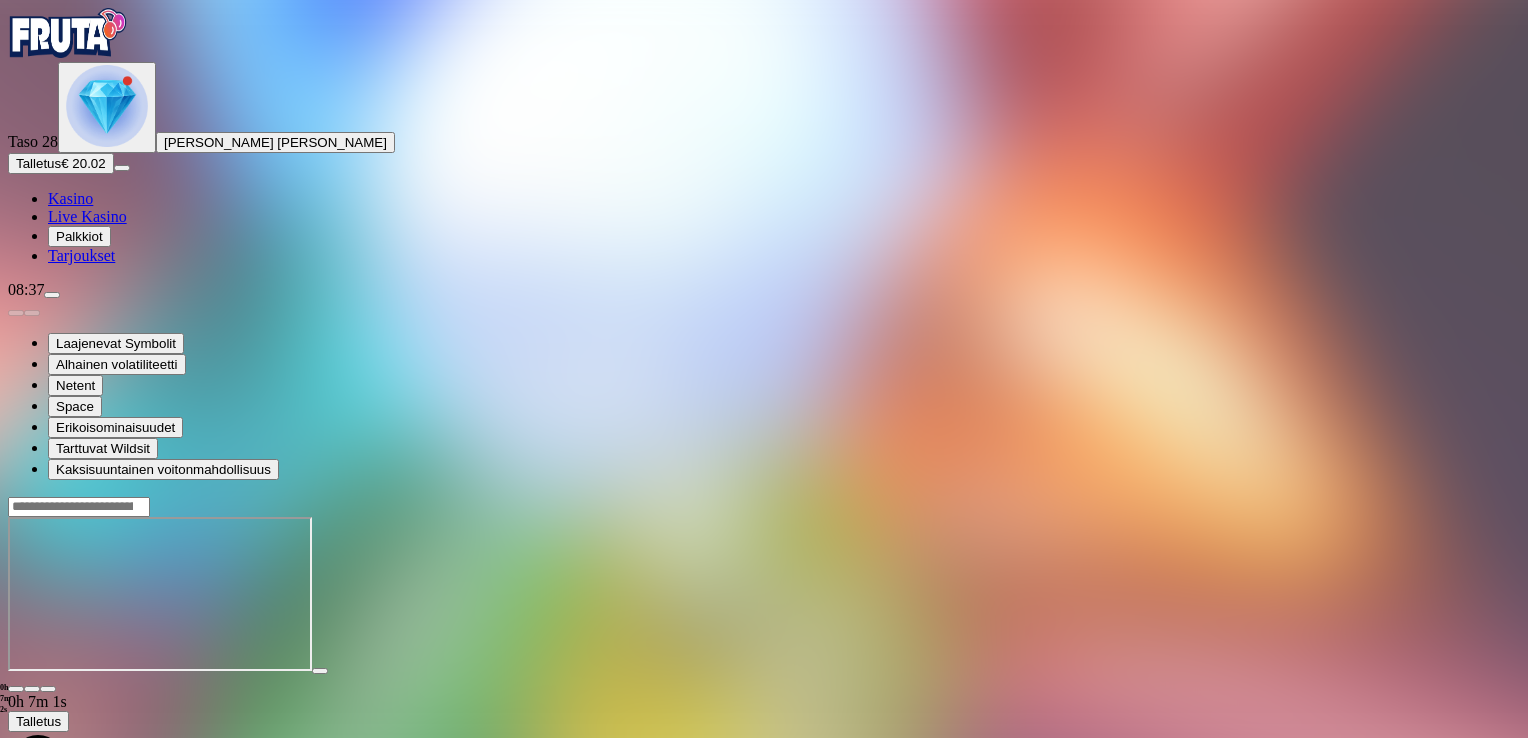 click at bounding box center (764, 596) 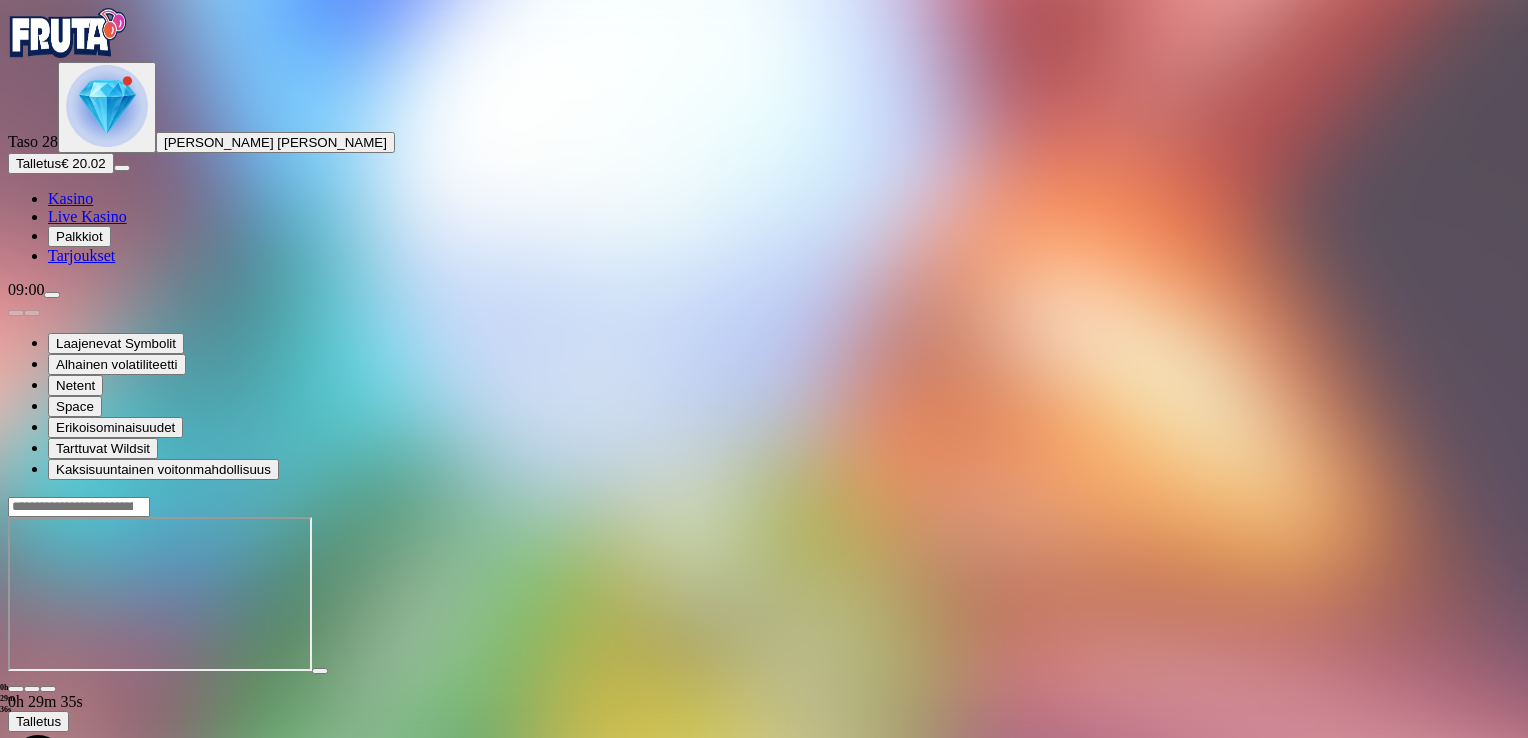 click at bounding box center (16, 689) 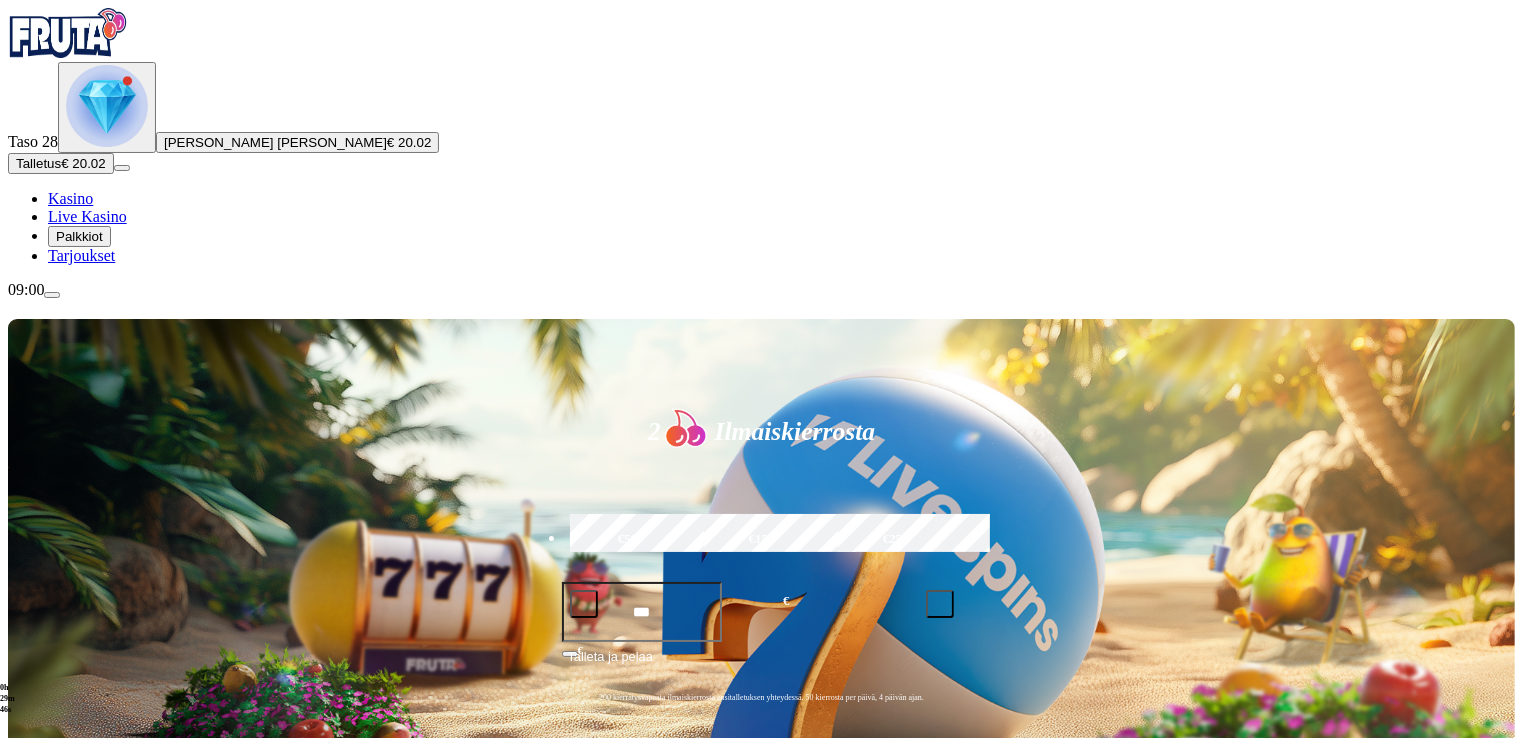 click on "***" at bounding box center (642, 612) 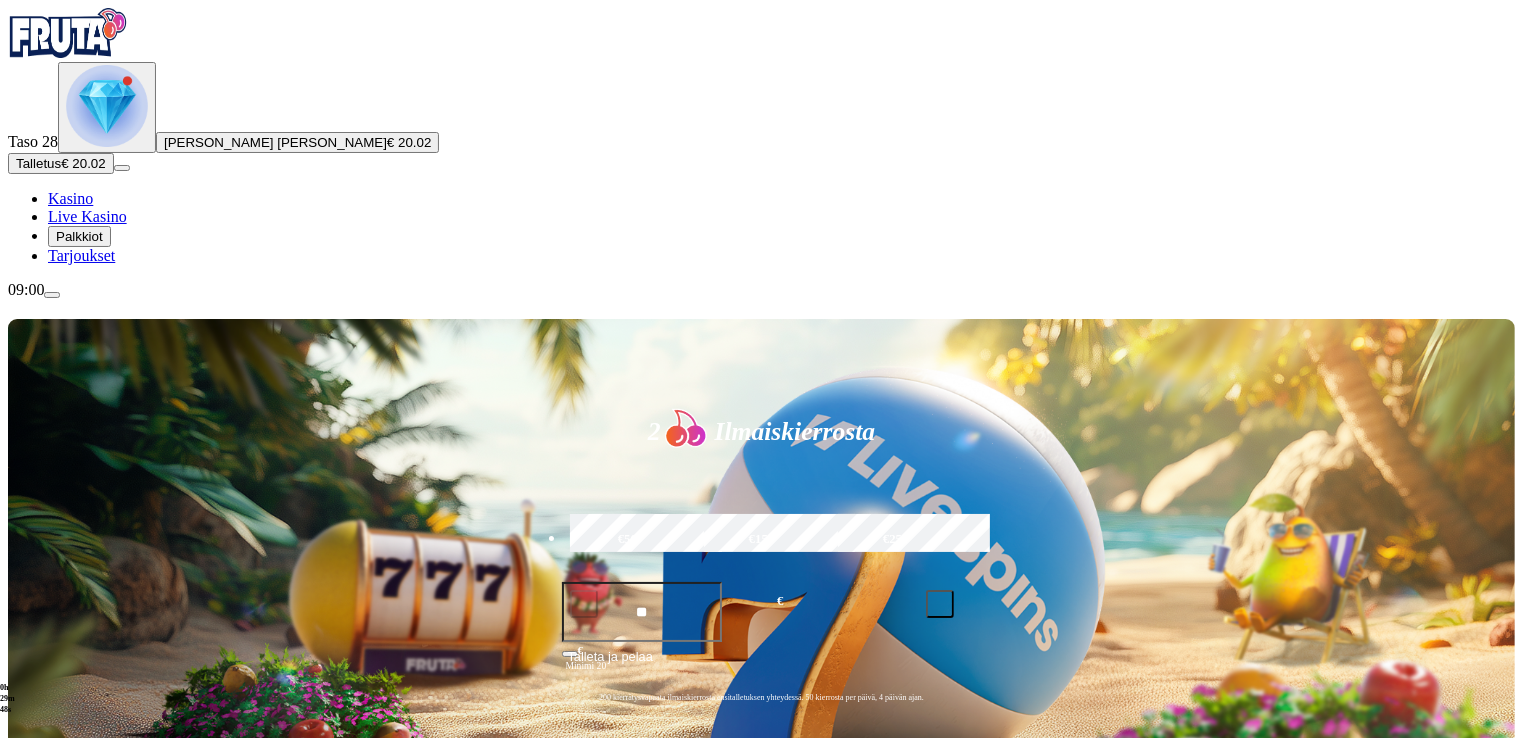 type on "*" 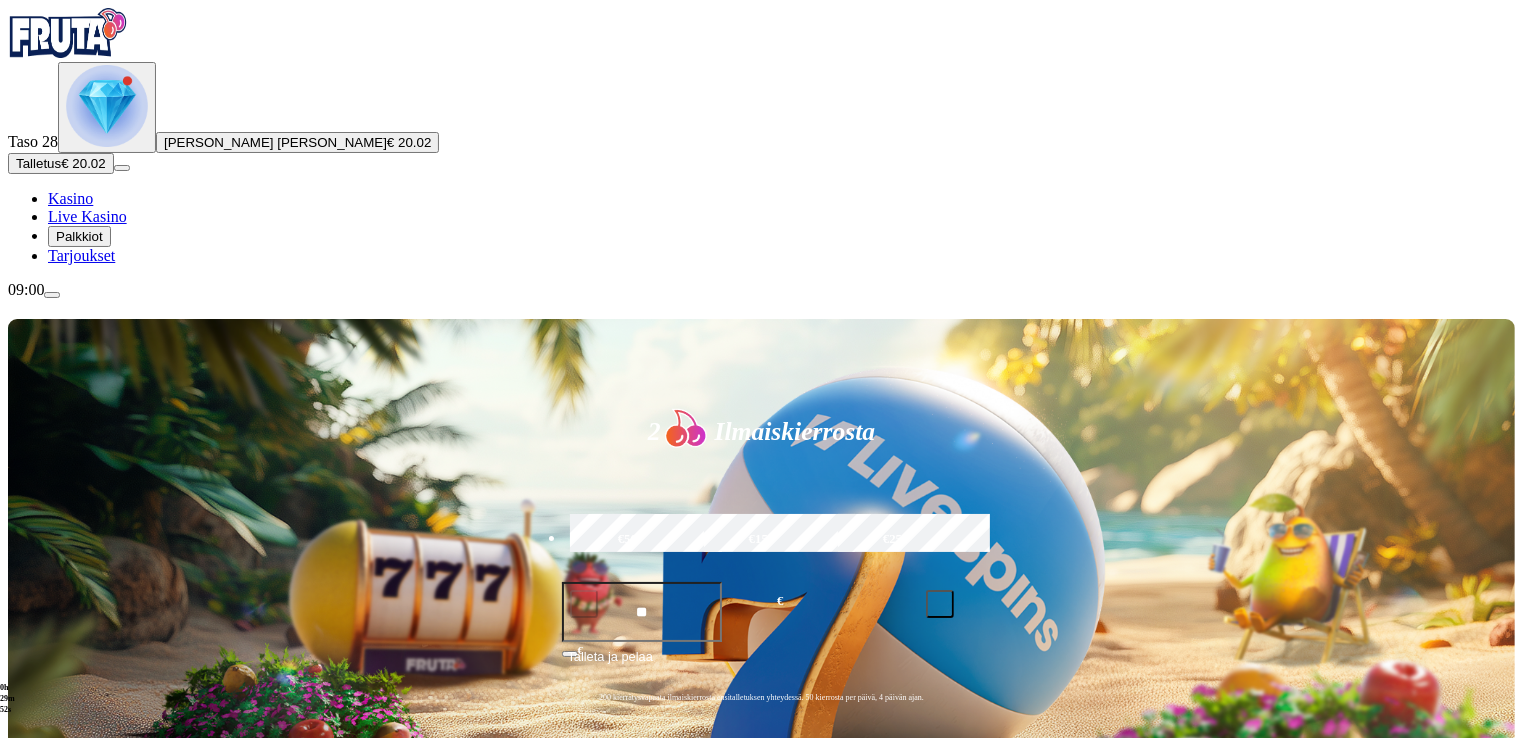 type on "**" 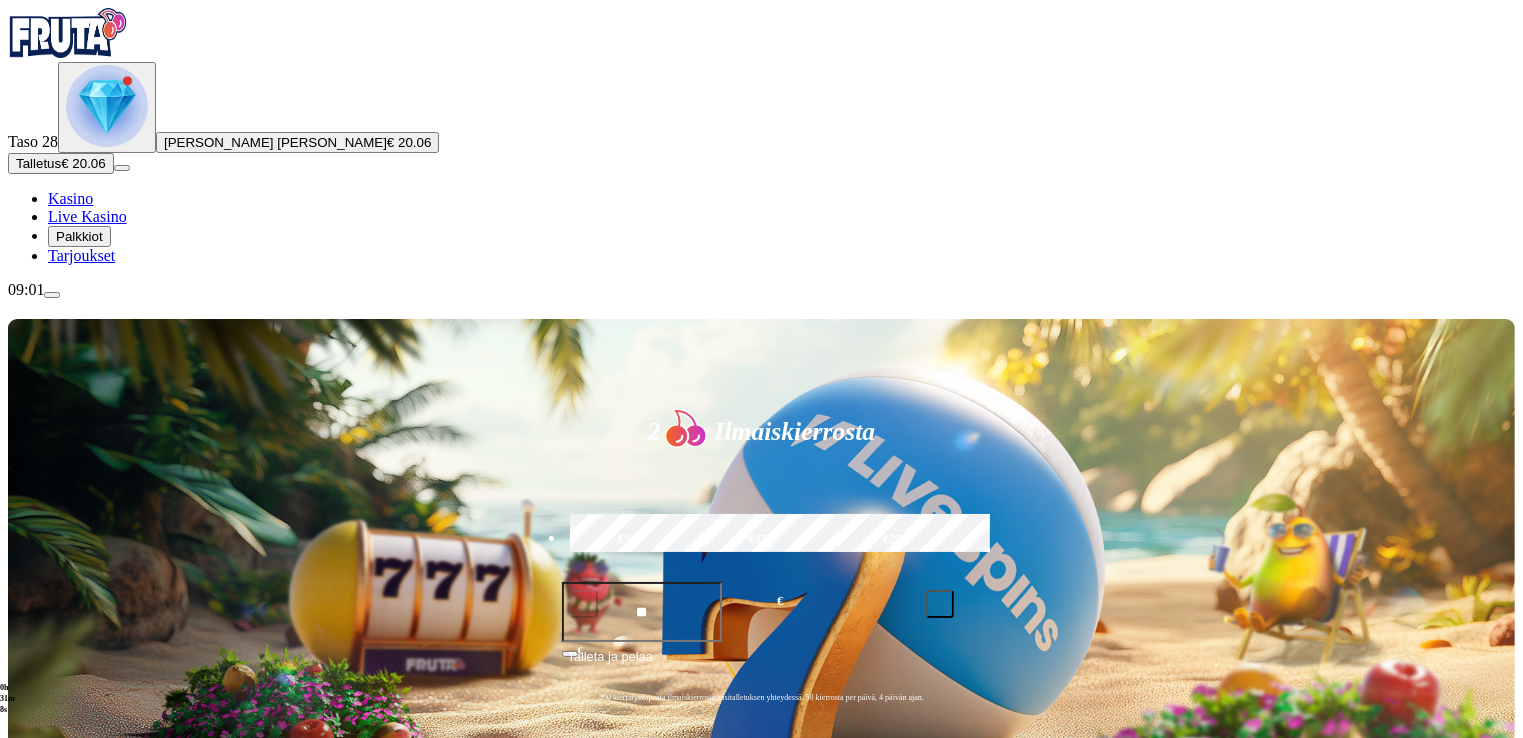 click on "Pelaa nyt" at bounding box center [78, 1415] 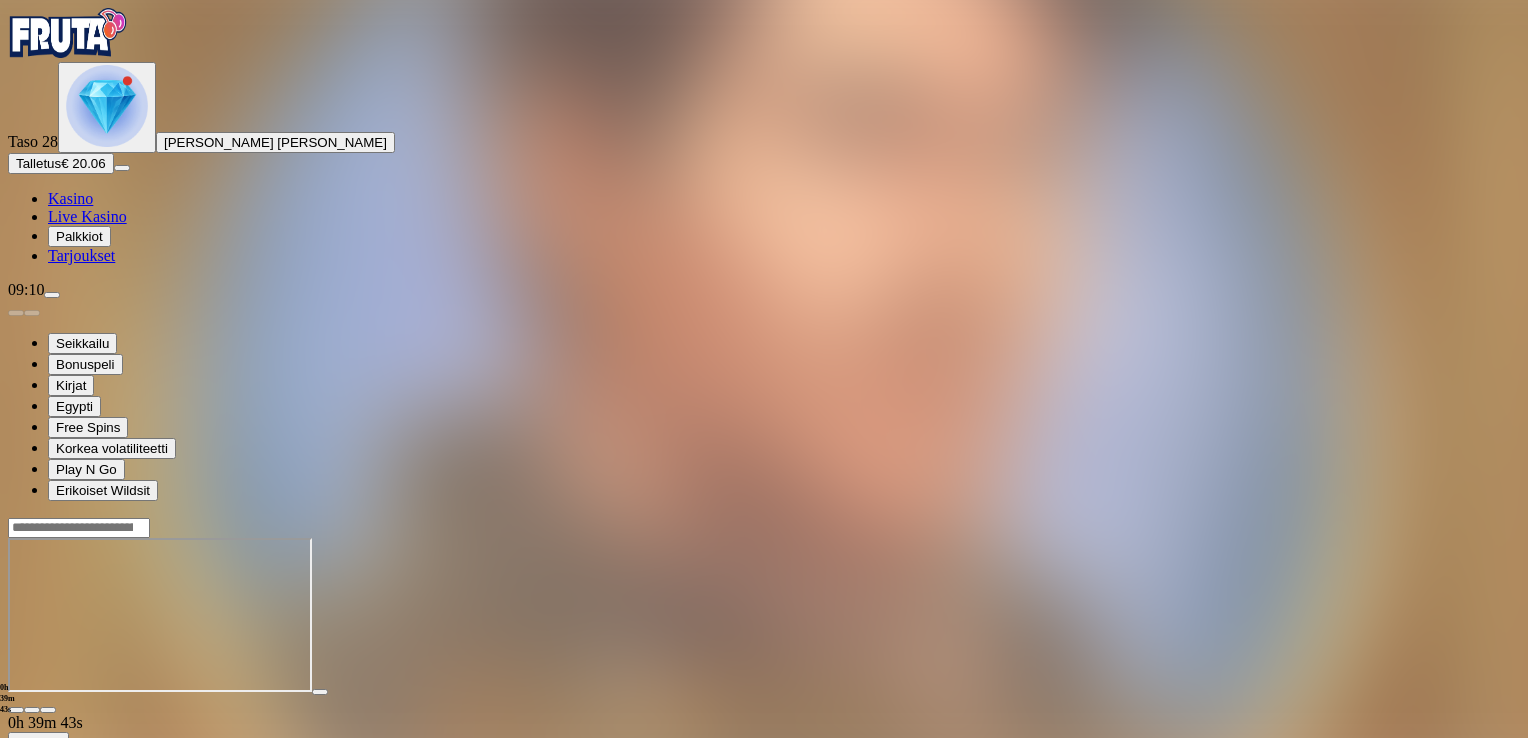 click at bounding box center (16, 710) 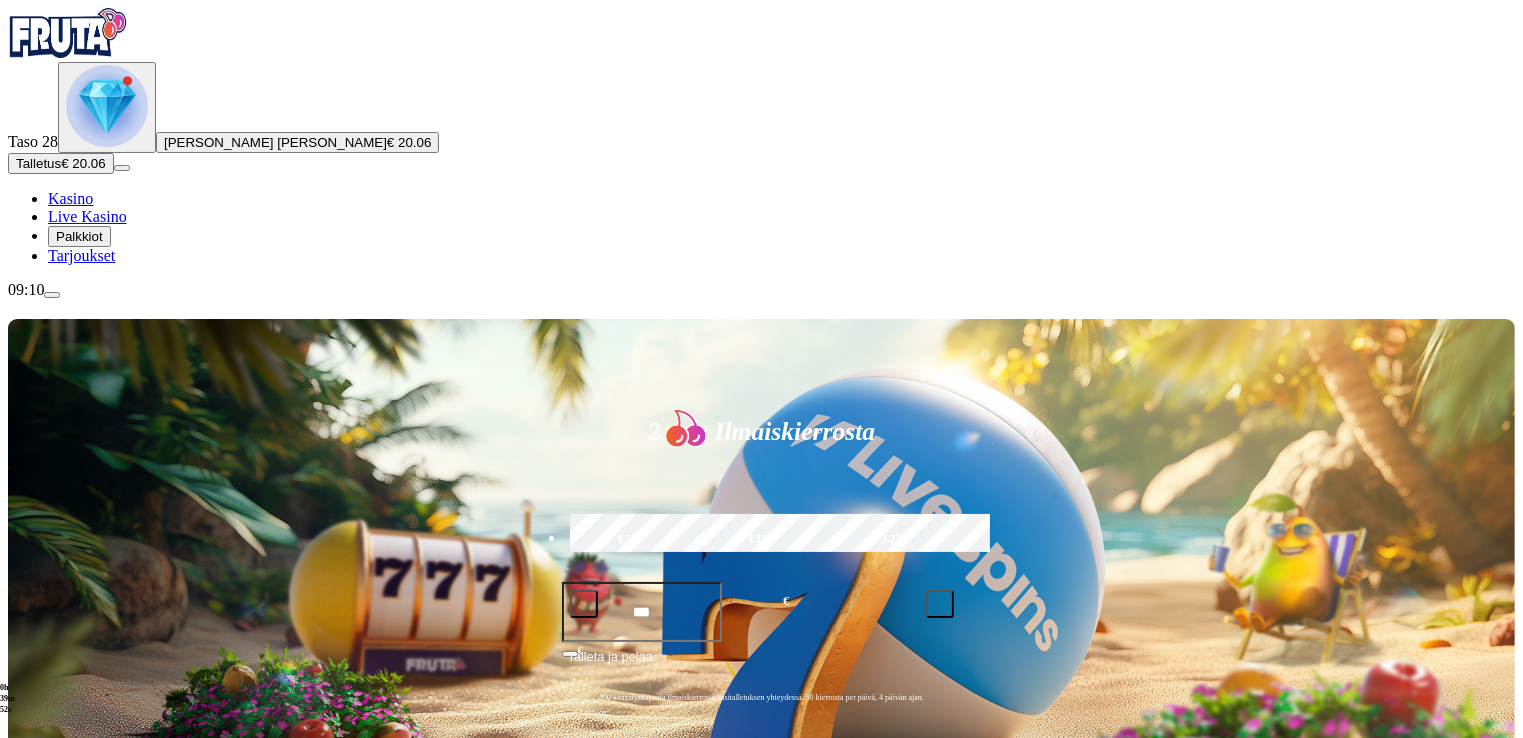 click on "Pelaa nyt" at bounding box center (77, 1129) 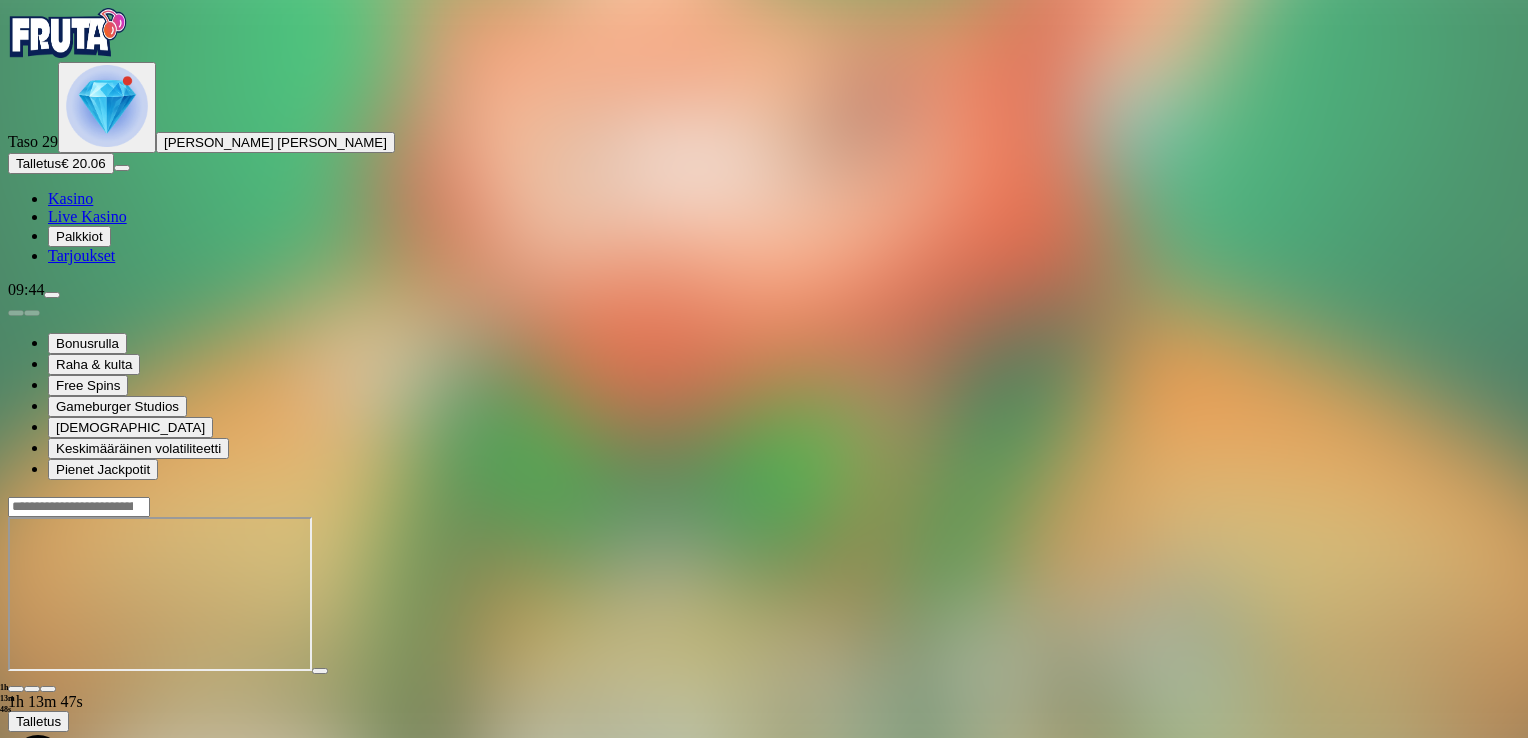 scroll, scrollTop: 0, scrollLeft: 0, axis: both 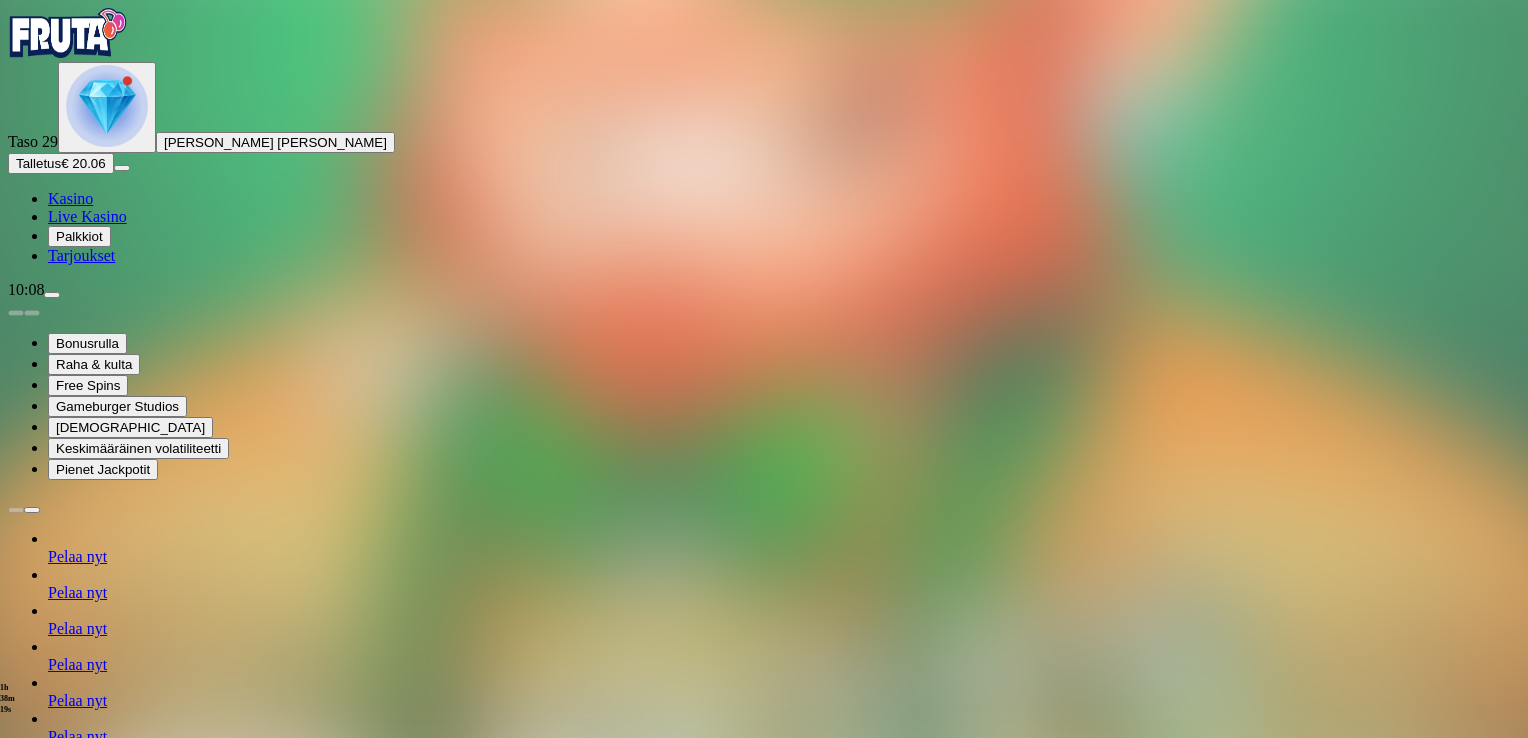 click at bounding box center [764, 1096] 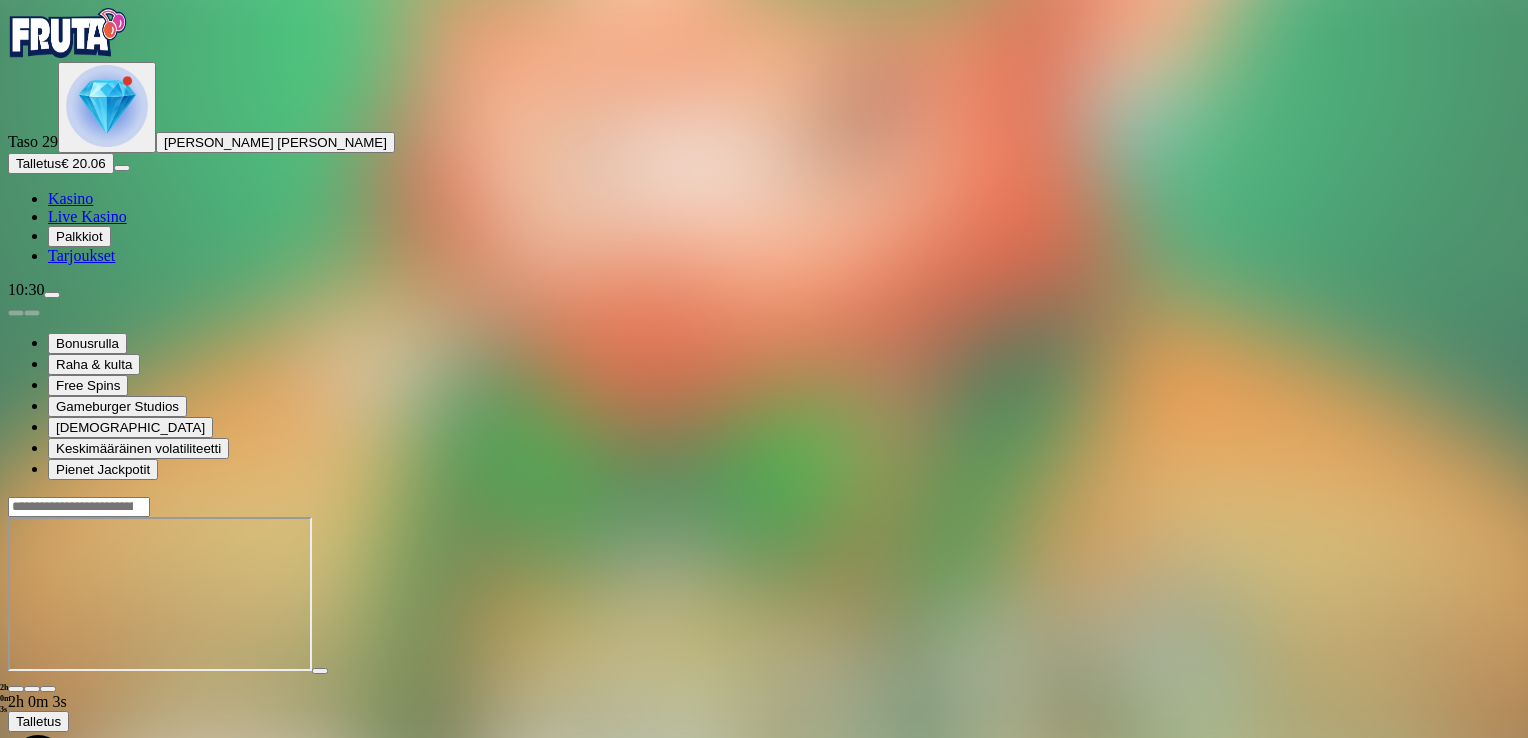 scroll, scrollTop: 0, scrollLeft: 0, axis: both 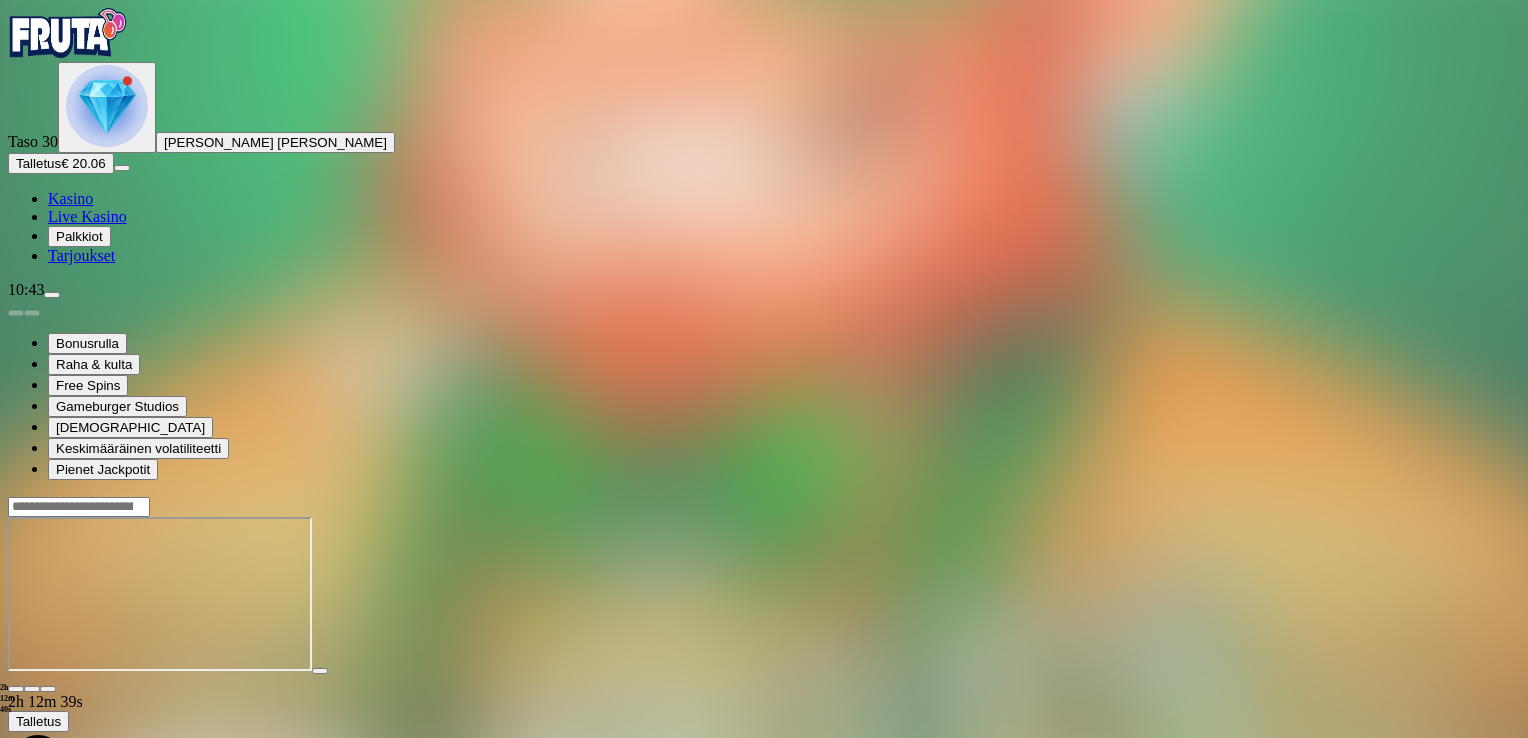 click at bounding box center (16, 689) 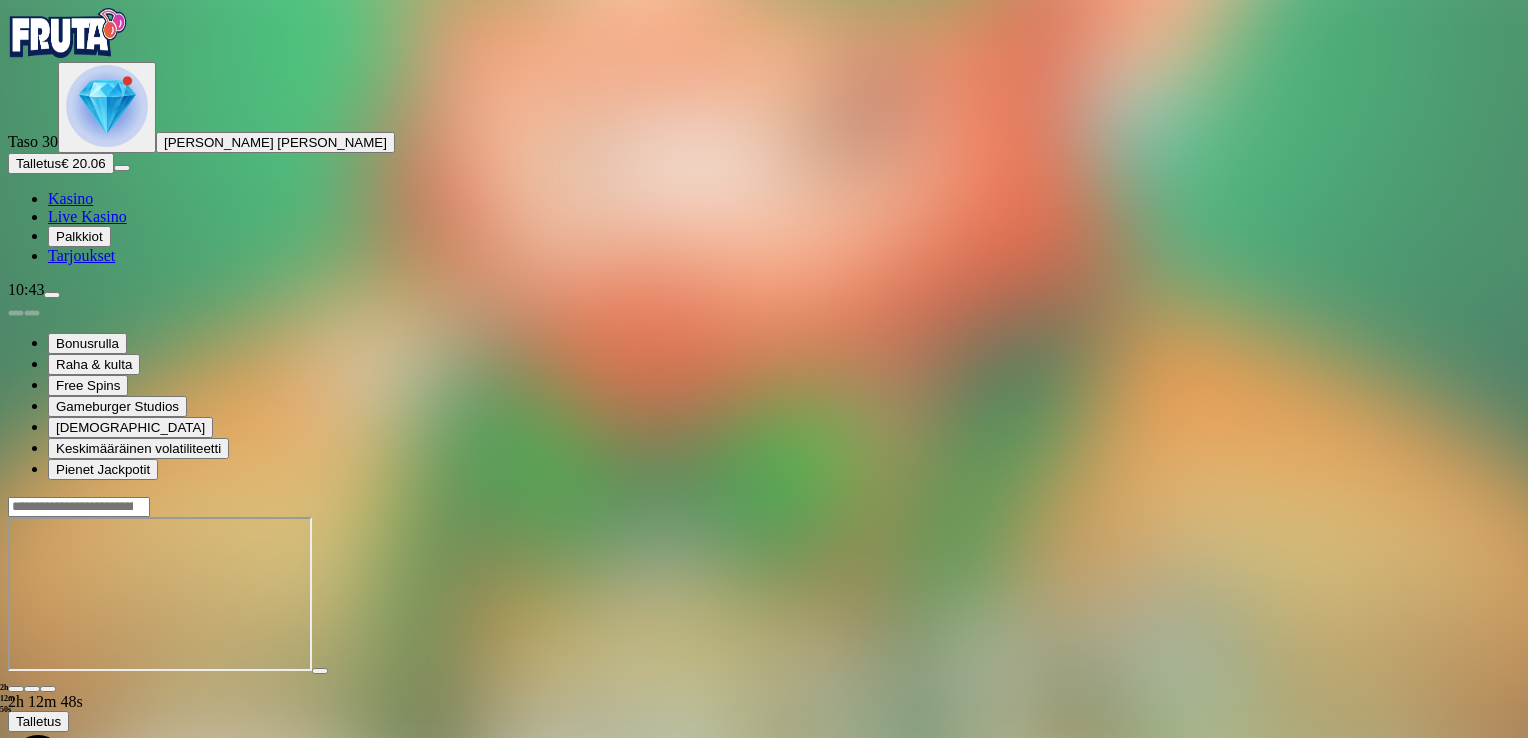click at bounding box center [16, 689] 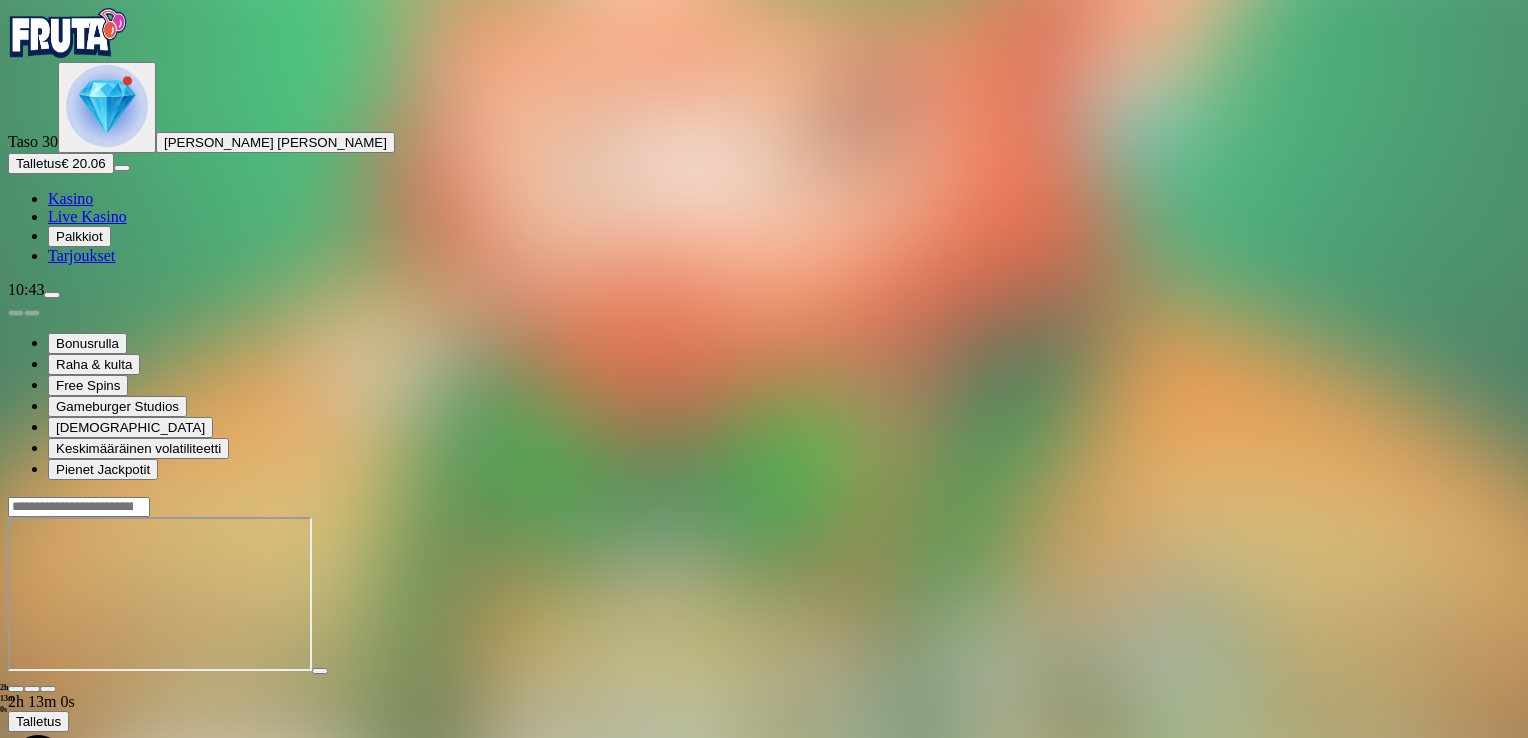 click at bounding box center [16, 689] 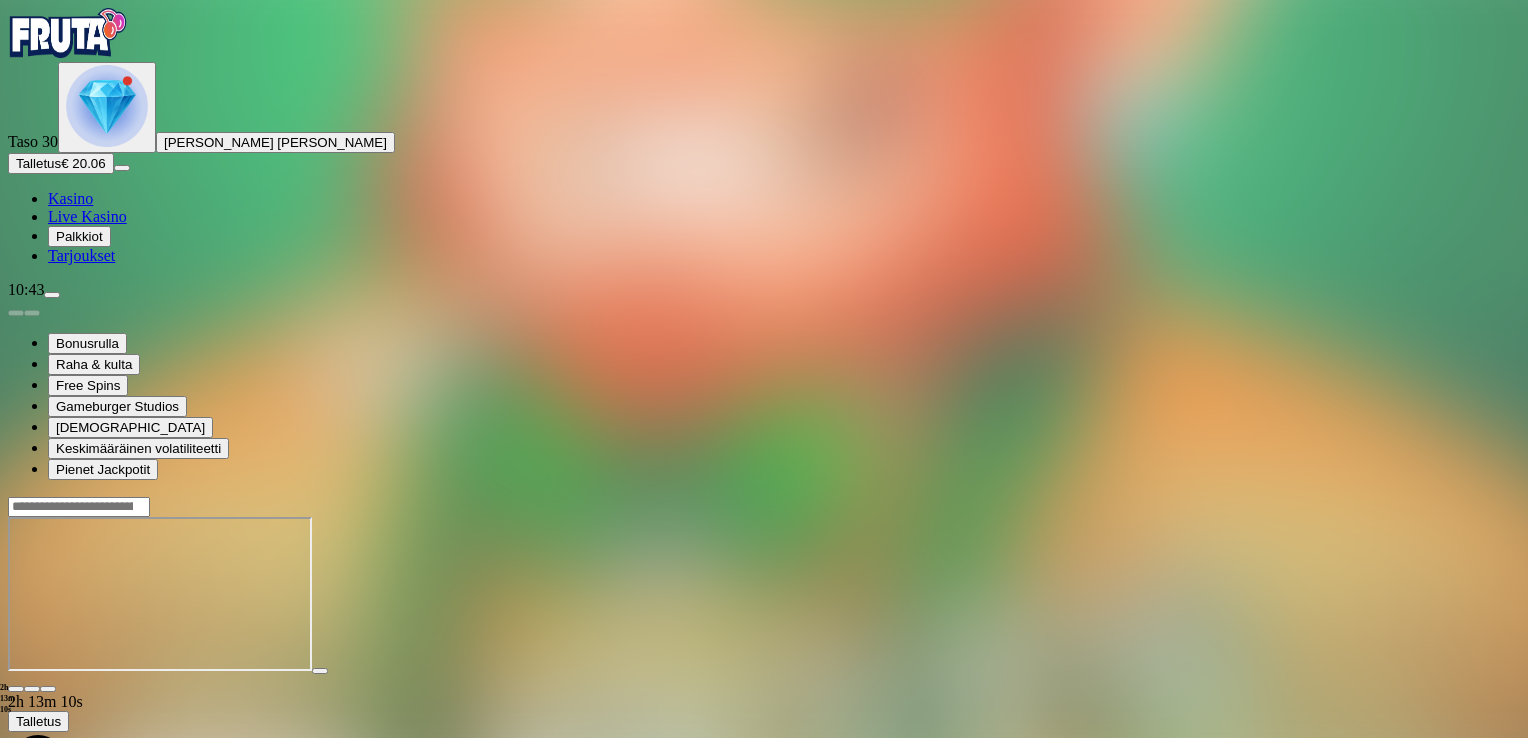 click at bounding box center [16, 689] 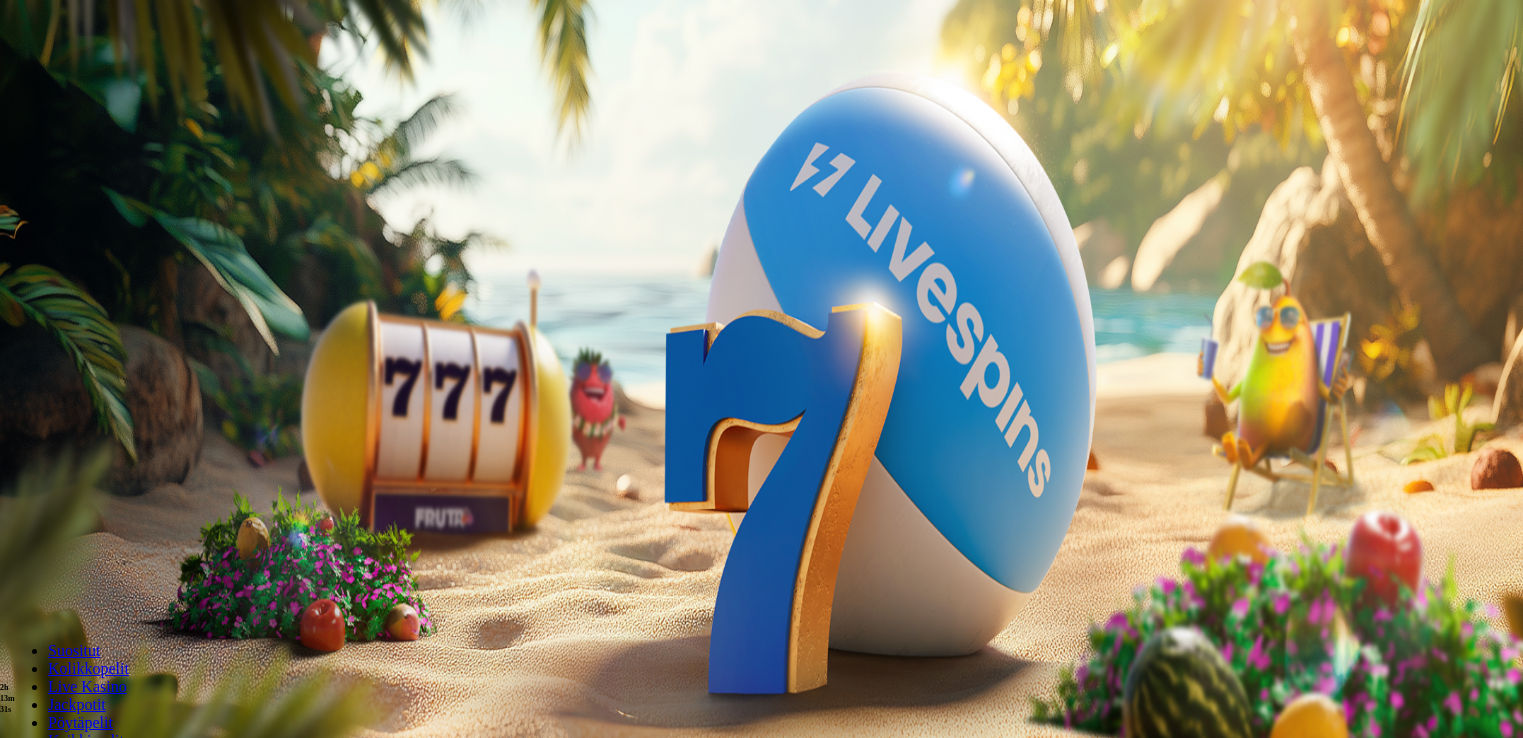 scroll, scrollTop: 0, scrollLeft: 0, axis: both 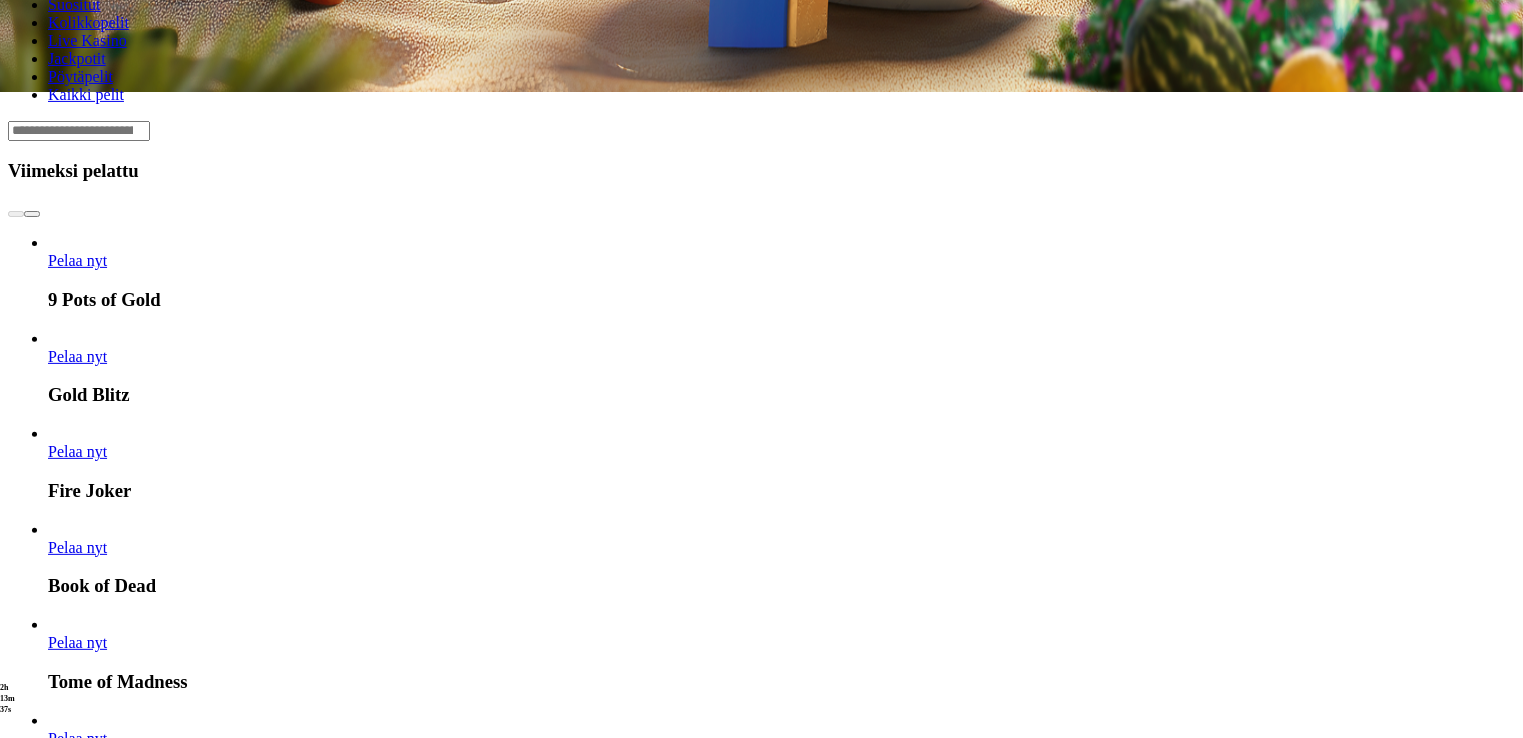 click on "2h 13m 37s Taso   30 [PERSON_NAME] [PERSON_NAME] € 44.07 Talletus € 44.07 Kasino Live Kasino Palkkiot Tarjoukset 10:44 2 Ilmaiskierrosta €50 €150 €250 *** € € Talleta ja pelaa 200 kierrätysvapaata ilmaiskierrosta ensitalletuksen yhteydessä. 50 kierrosta per [PERSON_NAME], 4 päivän ajan. Suositut Kolikkopelit Live Kasino Jackpotit Pöytäpelit Kaikki pelit Viimeksi pelattu Pelaa nyt 9 Pots of Gold Pelaa nyt Gold Blitz Pelaa nyt Fire Joker Pelaa nyt Book of Dead Pelaa nyt Tome of Madness Pelaa nyt Hugo Carts Book of Gold: Multichance Diamond Mine Extra Gold Starburst Seven Seven Pots and Pearls Rainbow Jackpots Power Lines Suosituinta alueellasi Näytä kaikki Pelaa nyt Gates of High Roller Pelaa nyt Fire In The Hole xBomb Pelaa nyt Coco-Loco Cash Pelaa nyt Book of Dead Pelaa nyt Bass Brothers Pelaa nyt Le Bandit Pelaa nyt Gold Blitz Sweet Bonanza Energy Coins: Hold and Win Bill & Coin Dream Drop Moon Princess 100 Uusia pelejä Näytä kaikki Pelaa nyt Foxy Fortunes Pelaa nyt Eye of Medusa [PERSON_NAME]" at bounding box center [761, 1827] 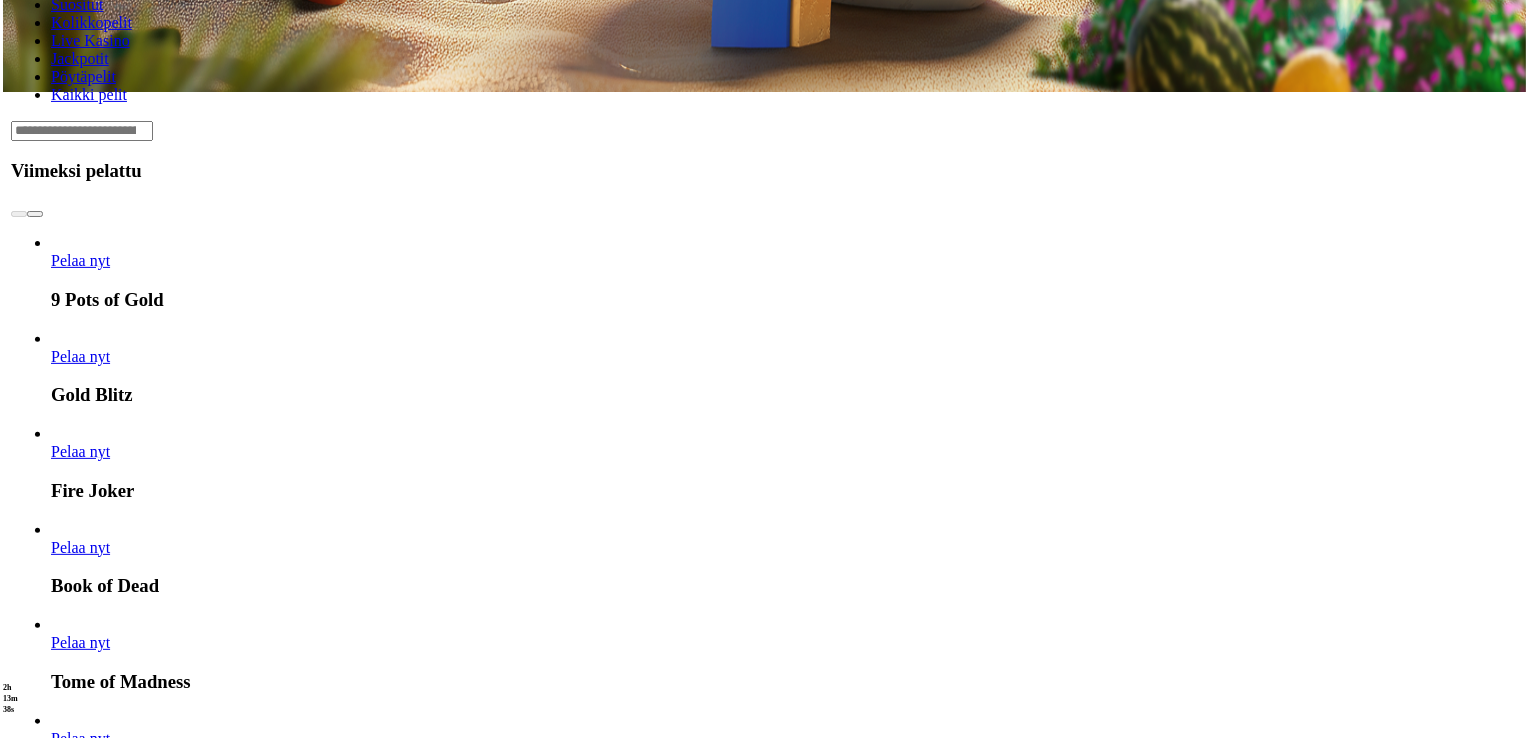 scroll, scrollTop: 0, scrollLeft: 0, axis: both 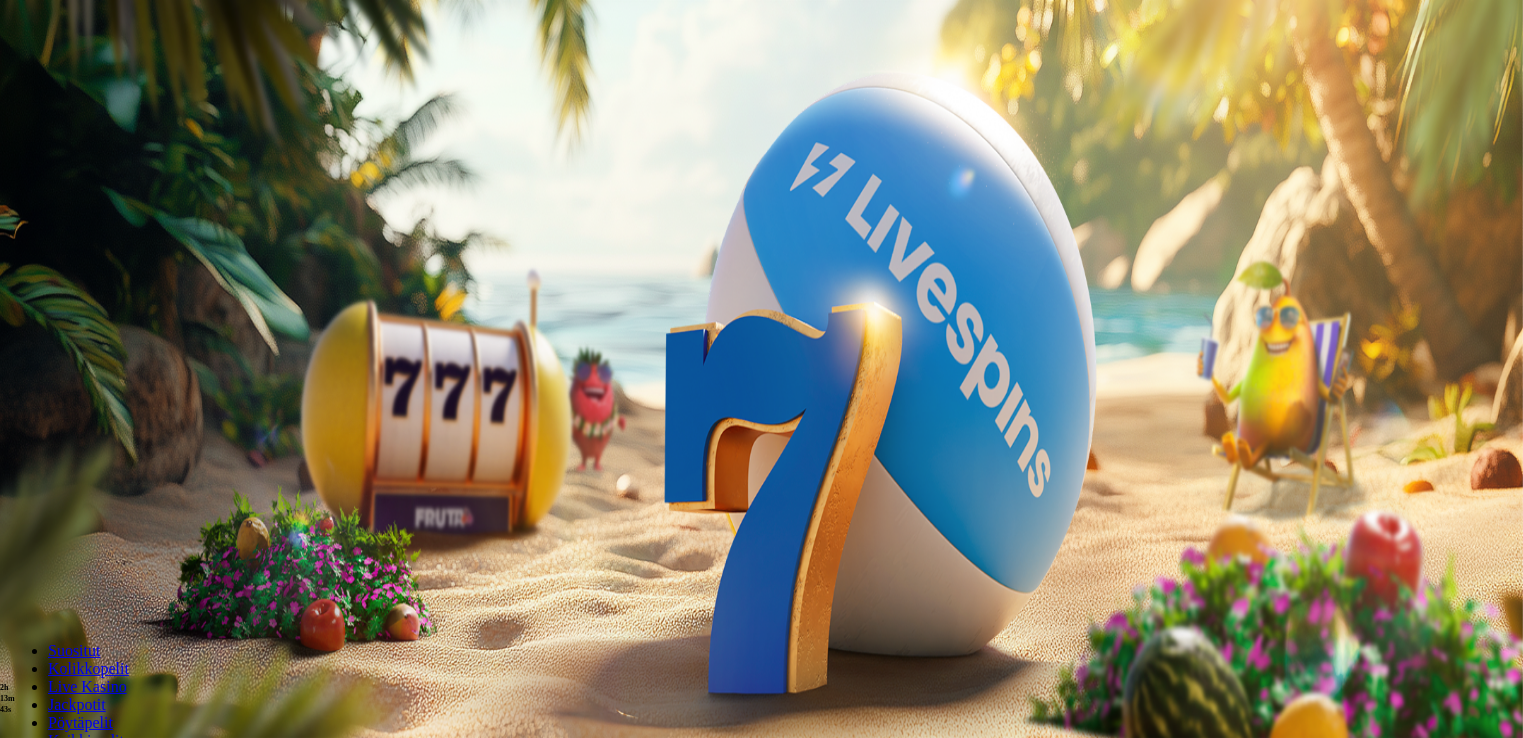 click at bounding box center [32, 860] 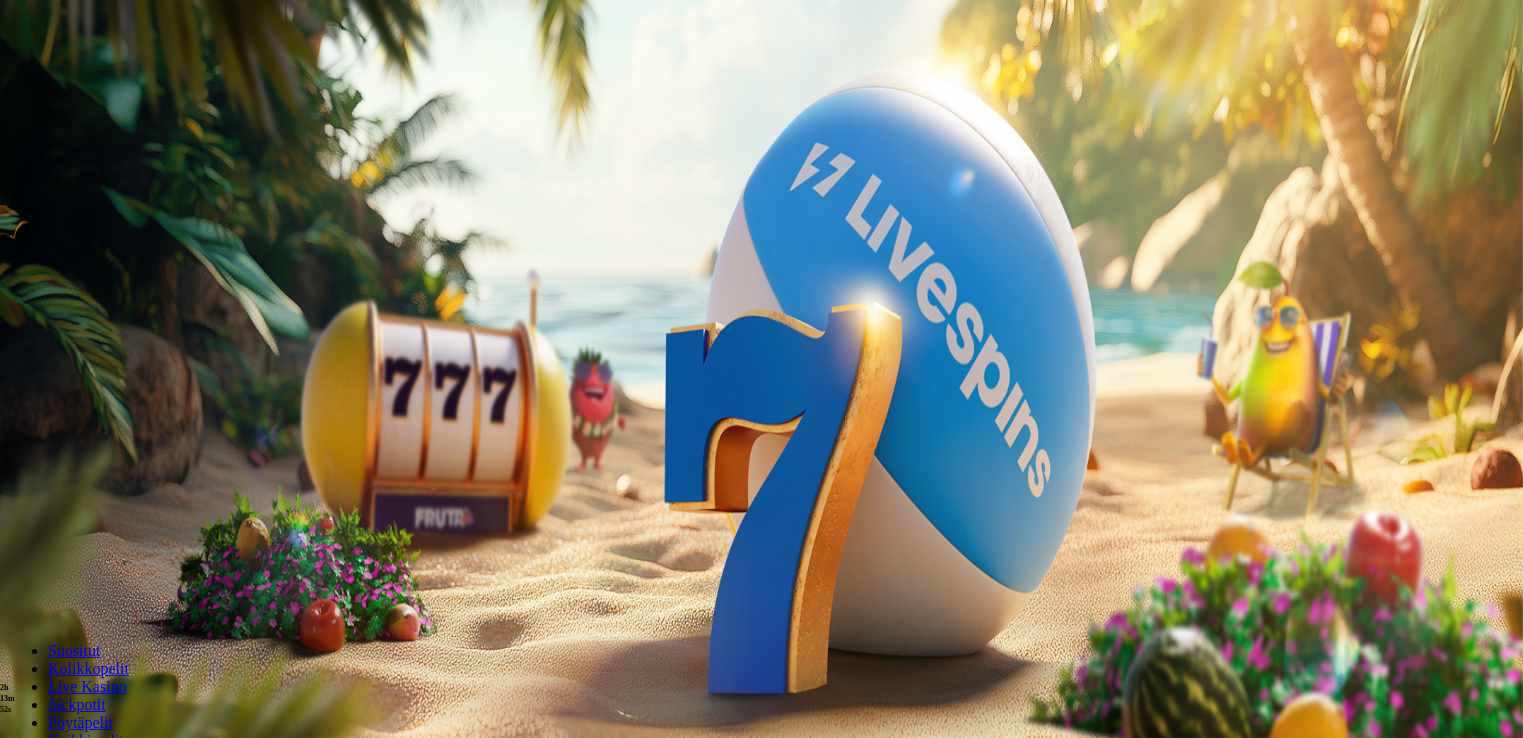 click at bounding box center [32, 860] 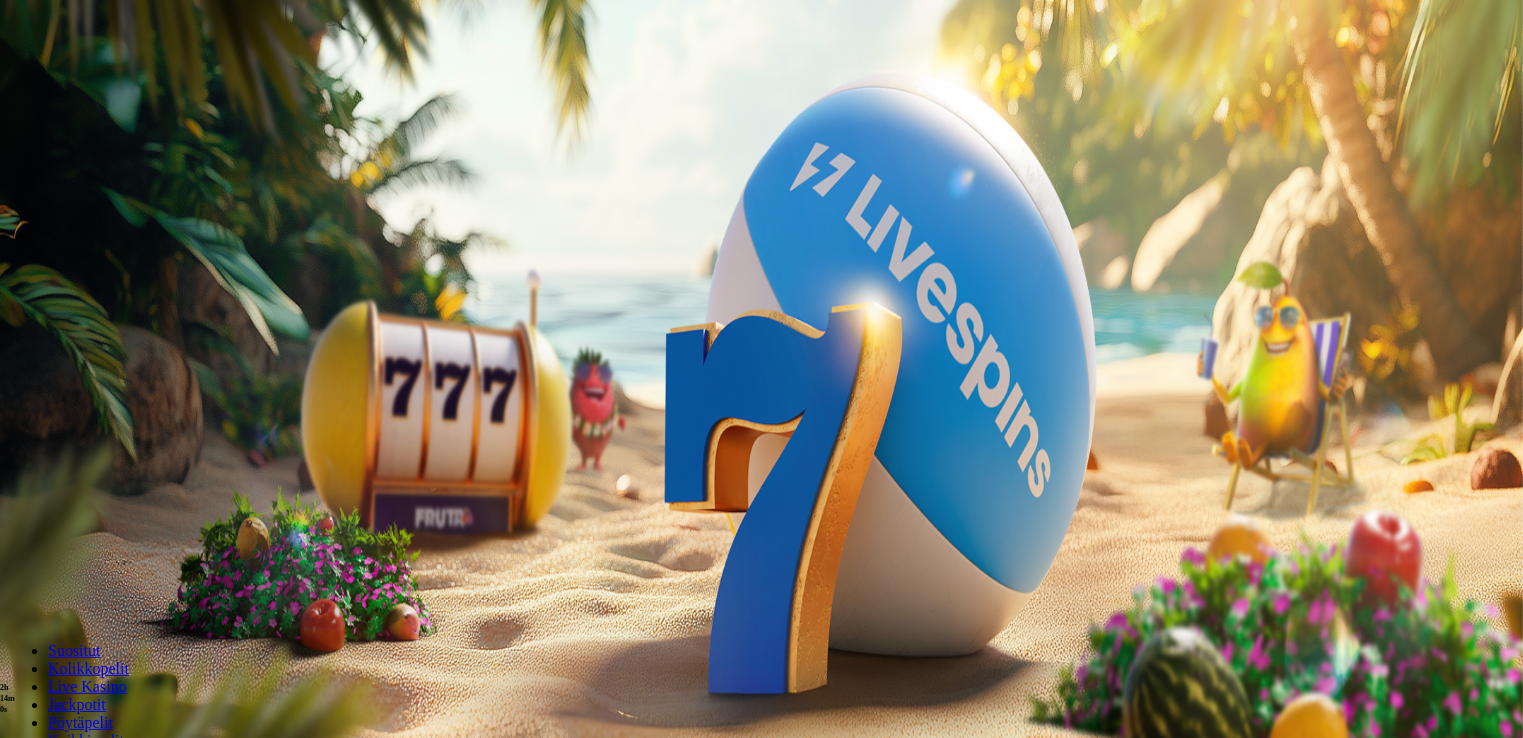 click on "Taso   30 Seija Tuula Kaarina  Salonen € 44.07 Talletus € 44.07 Kasino Live Kasino Palkkiot Tarjoukset" at bounding box center (761, 163) 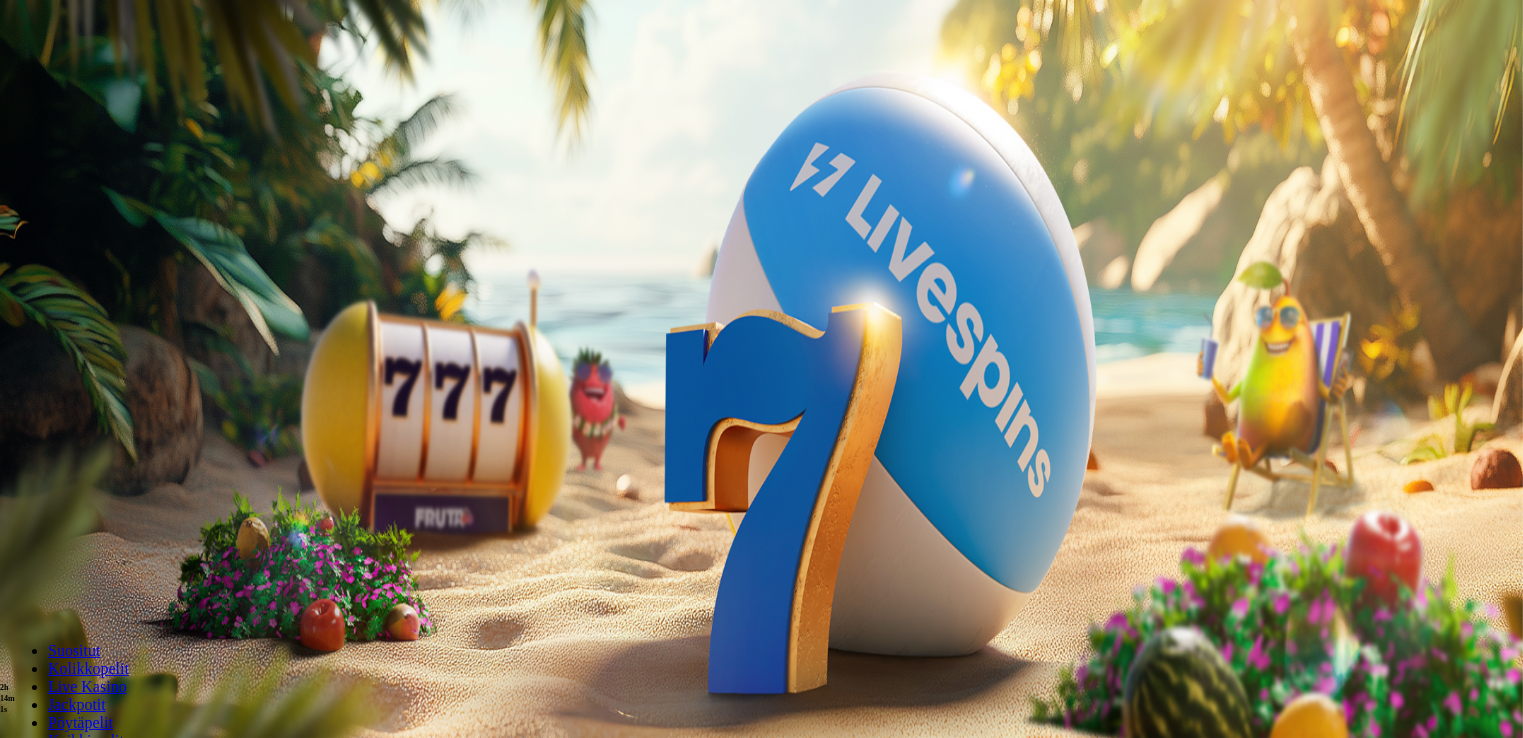 drag, startPoint x: 243, startPoint y: 631, endPoint x: 232, endPoint y: 638, distance: 13.038404 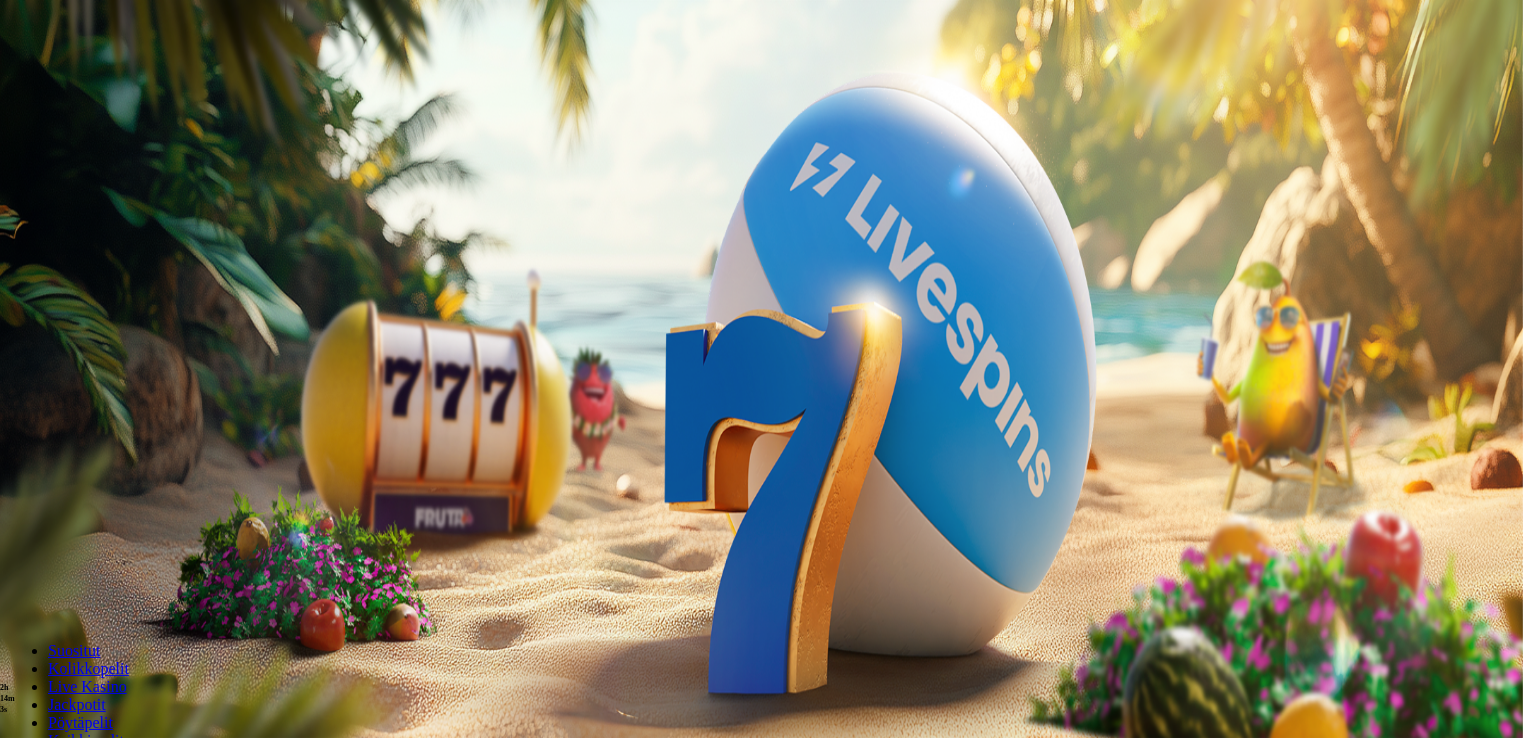 drag, startPoint x: 374, startPoint y: 606, endPoint x: 1484, endPoint y: 614, distance: 1110.0288 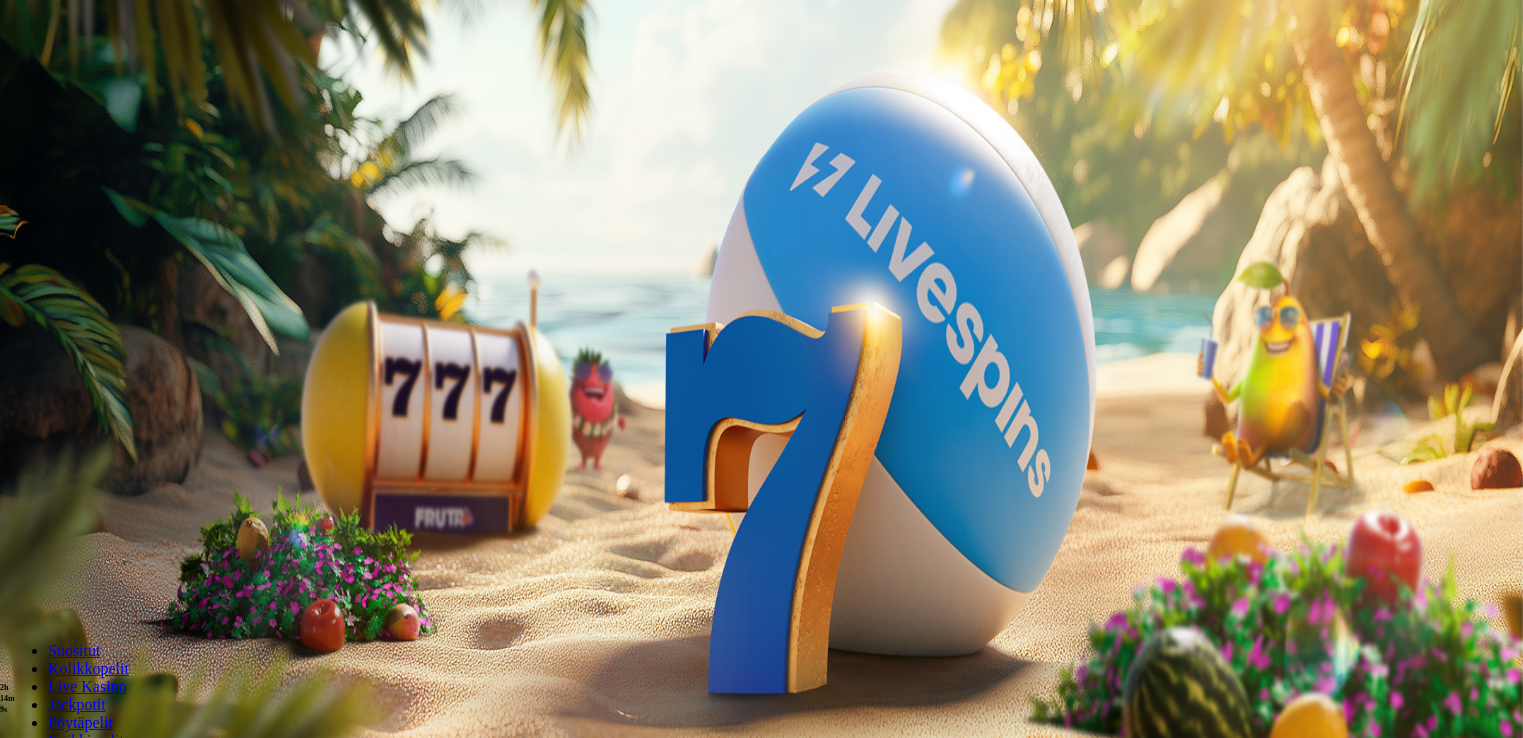 click at bounding box center [32, 860] 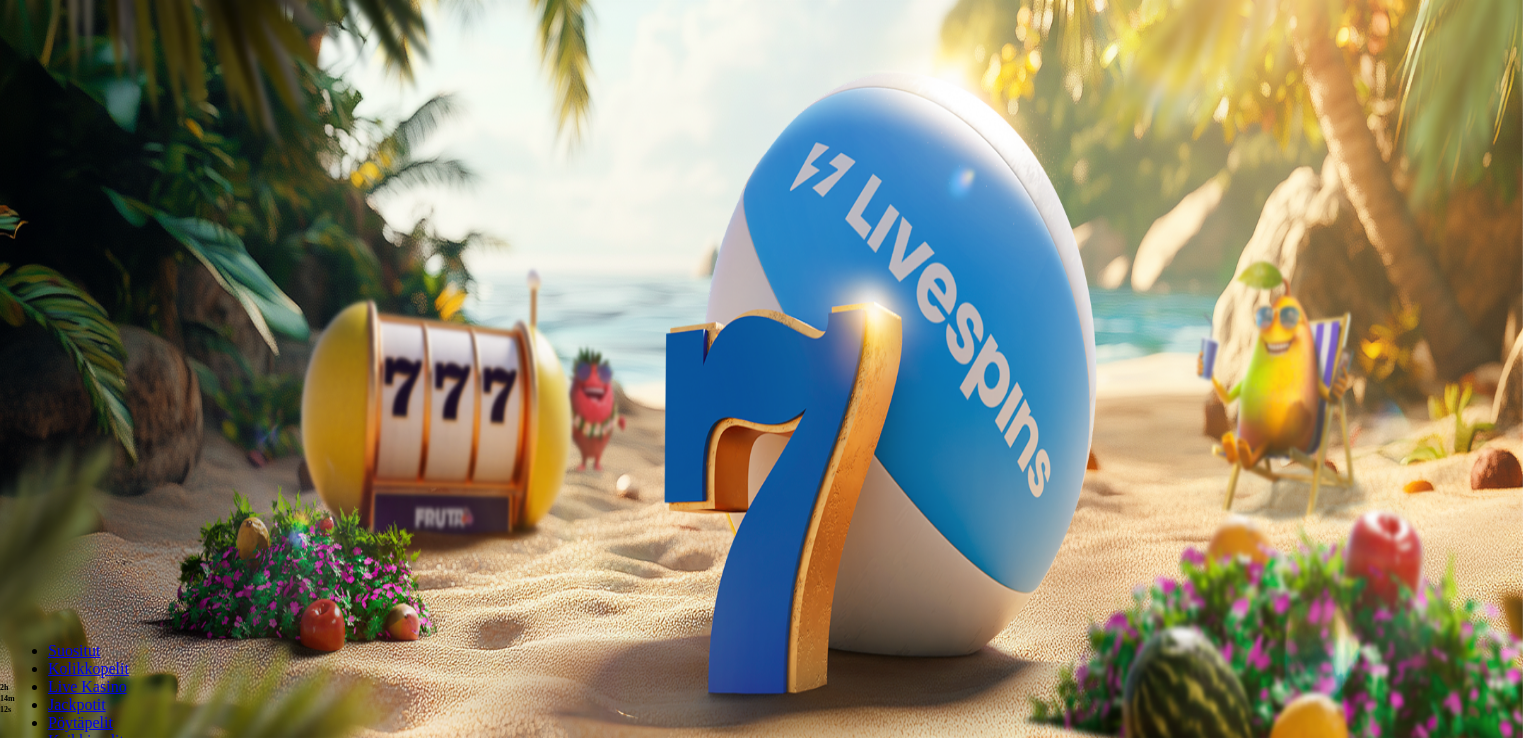 drag, startPoint x: 241, startPoint y: 643, endPoint x: 1254, endPoint y: 654, distance: 1013.0597 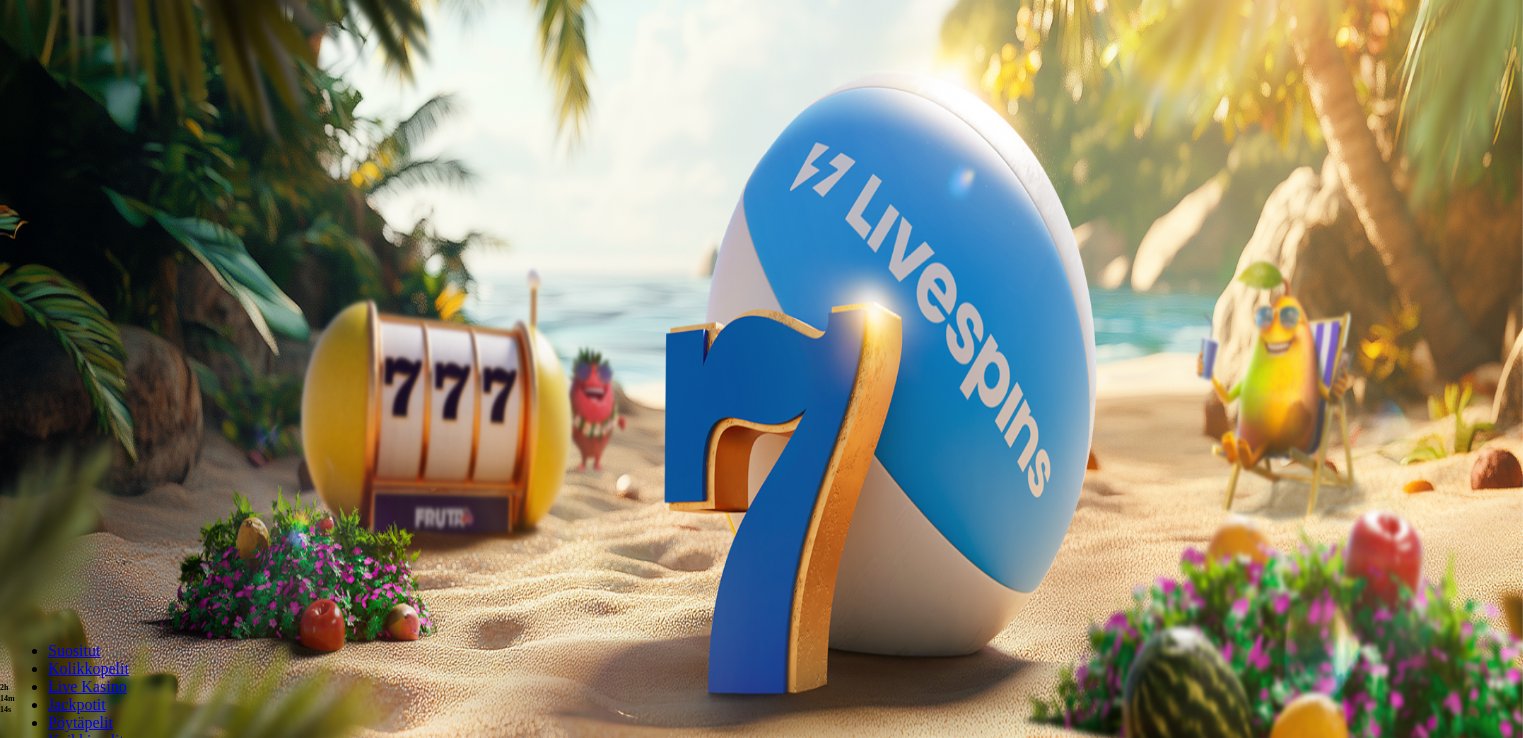 drag, startPoint x: 408, startPoint y: 617, endPoint x: 1531, endPoint y: 573, distance: 1123.8617 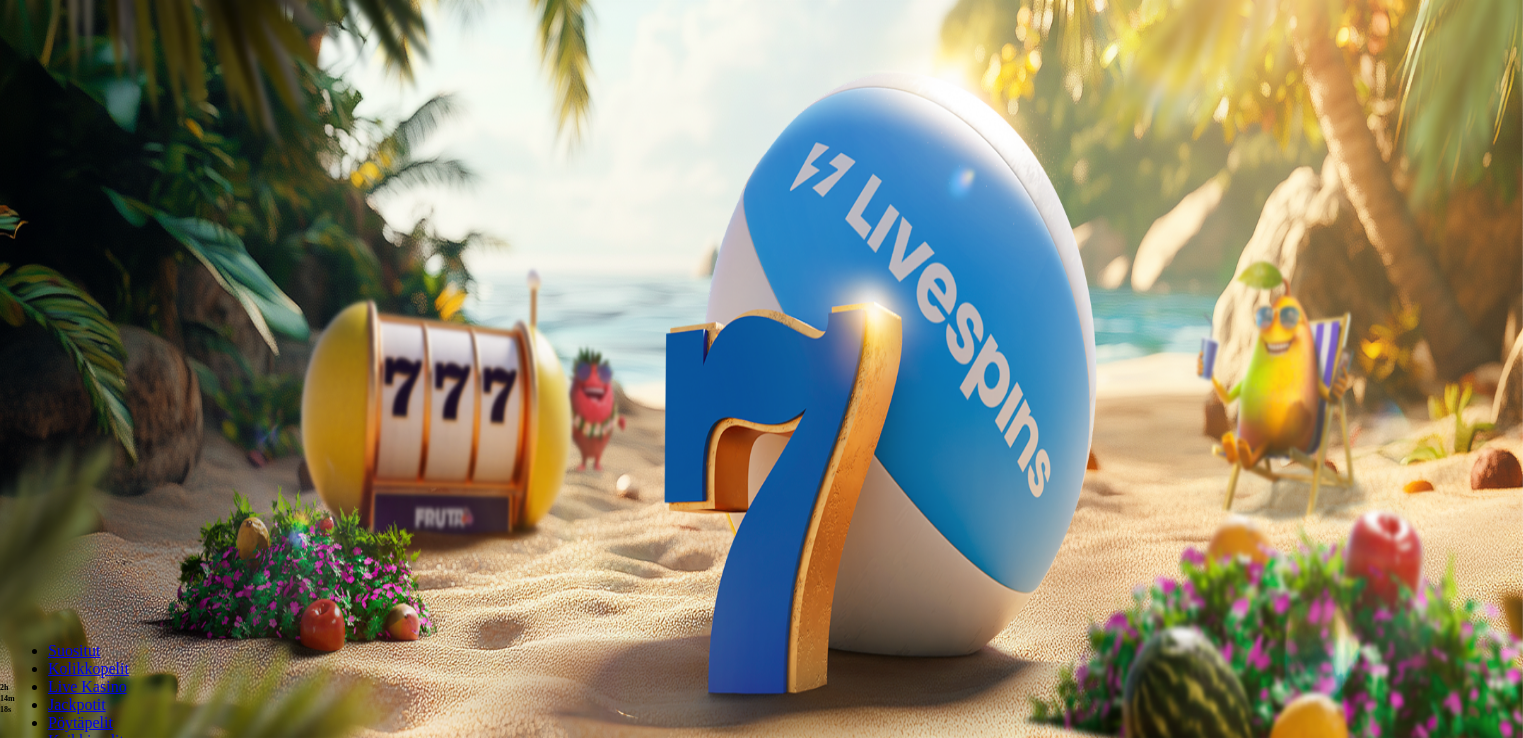 drag, startPoint x: 307, startPoint y: 612, endPoint x: 1135, endPoint y: 628, distance: 828.1546 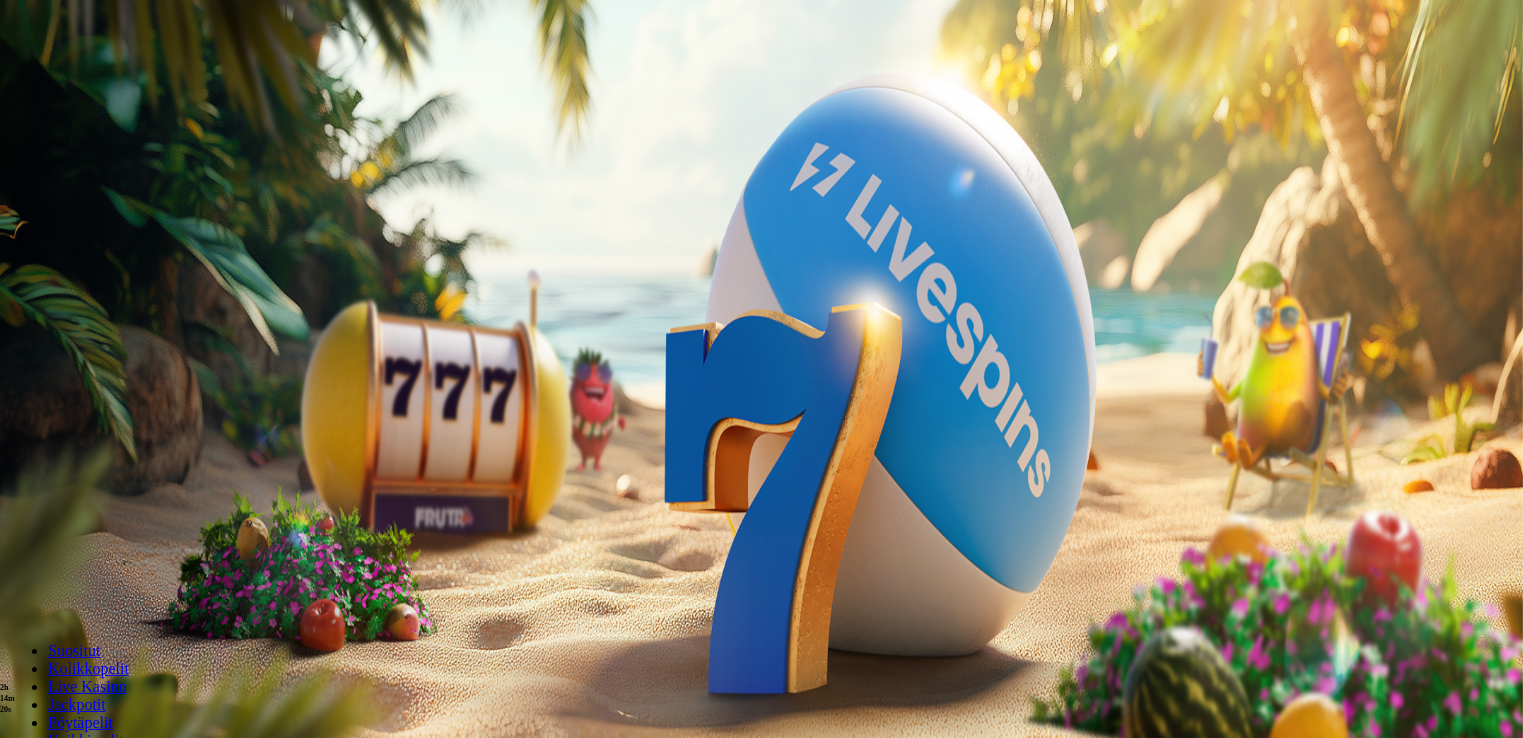 click on "Pelaa nyt" at bounding box center [-288, 1348] 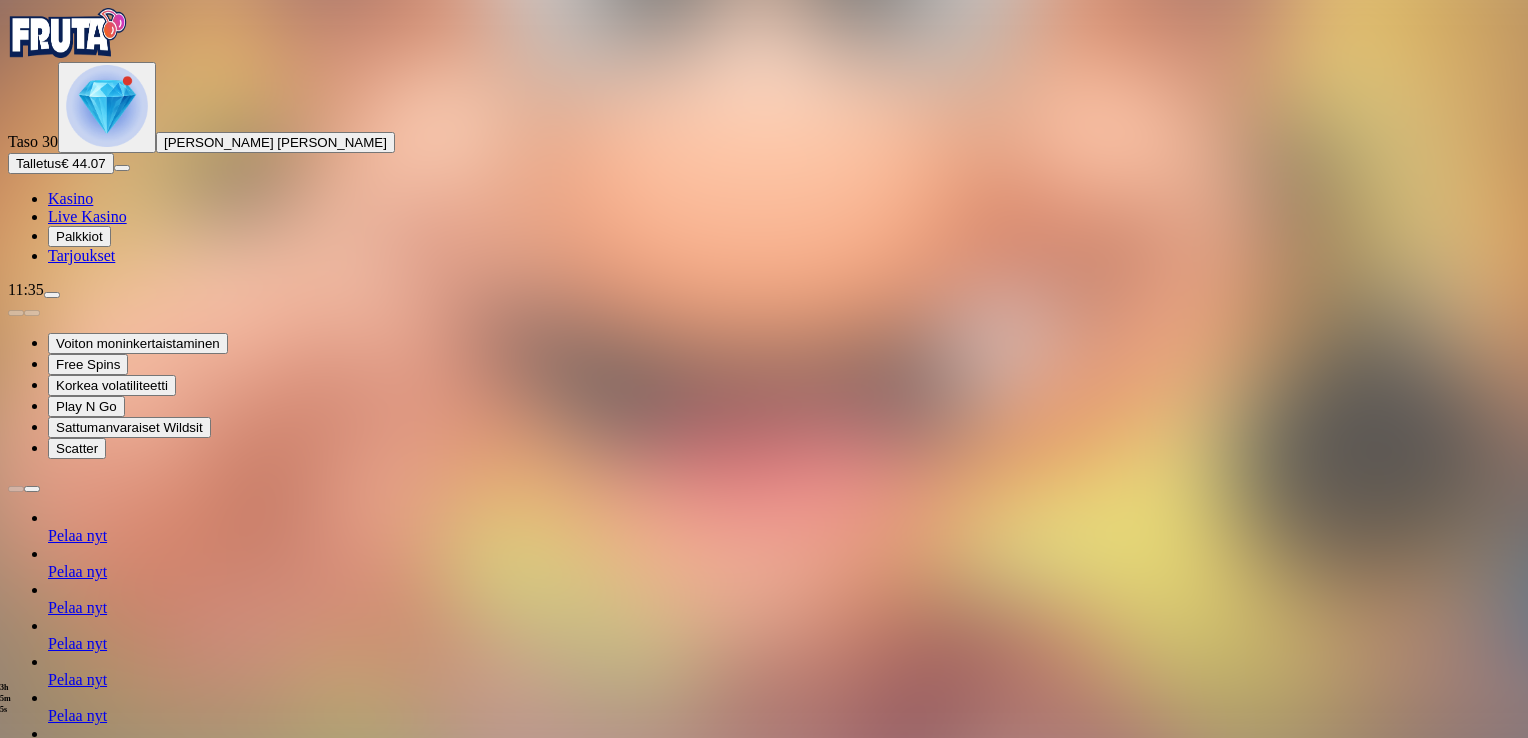 click at bounding box center [16, 1258] 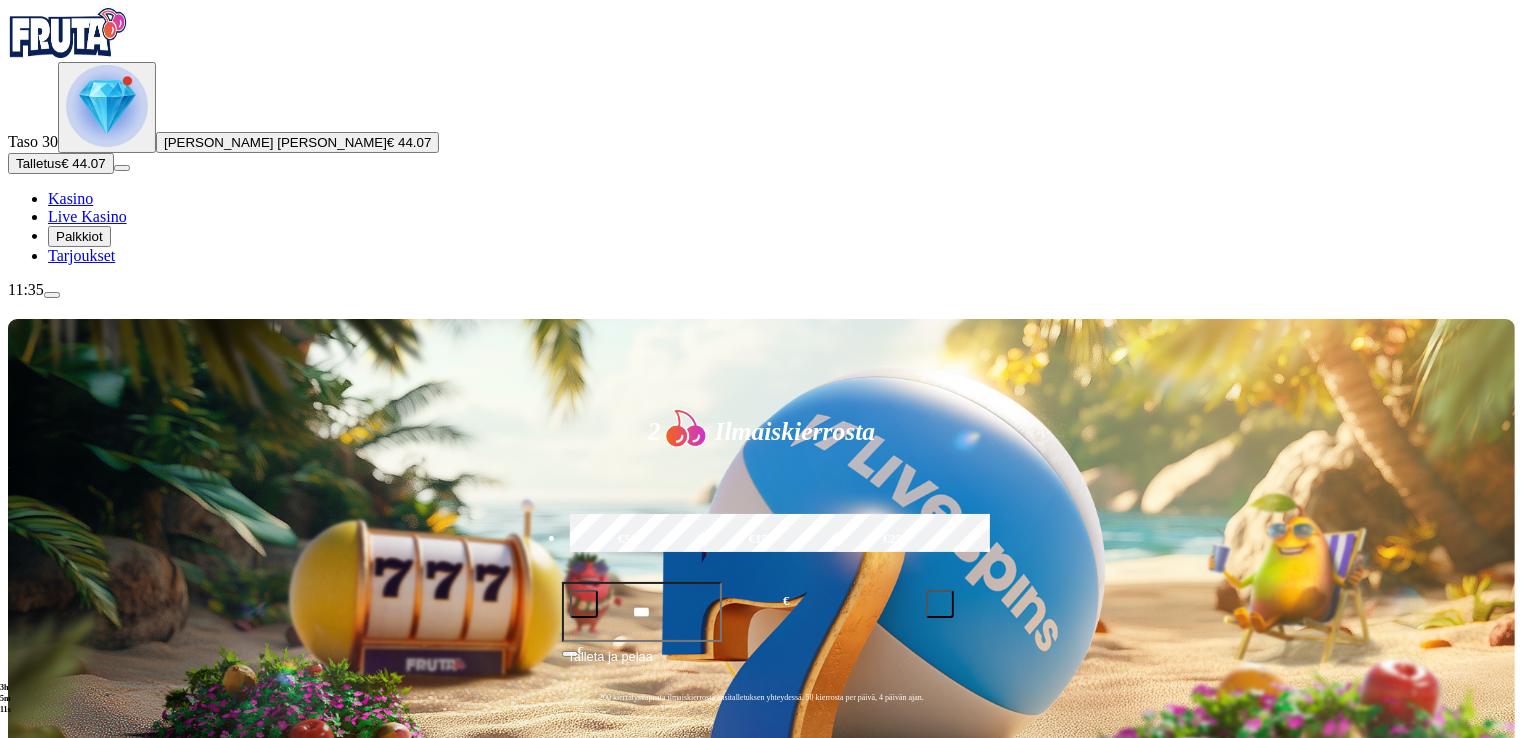 click at bounding box center (32, 1083) 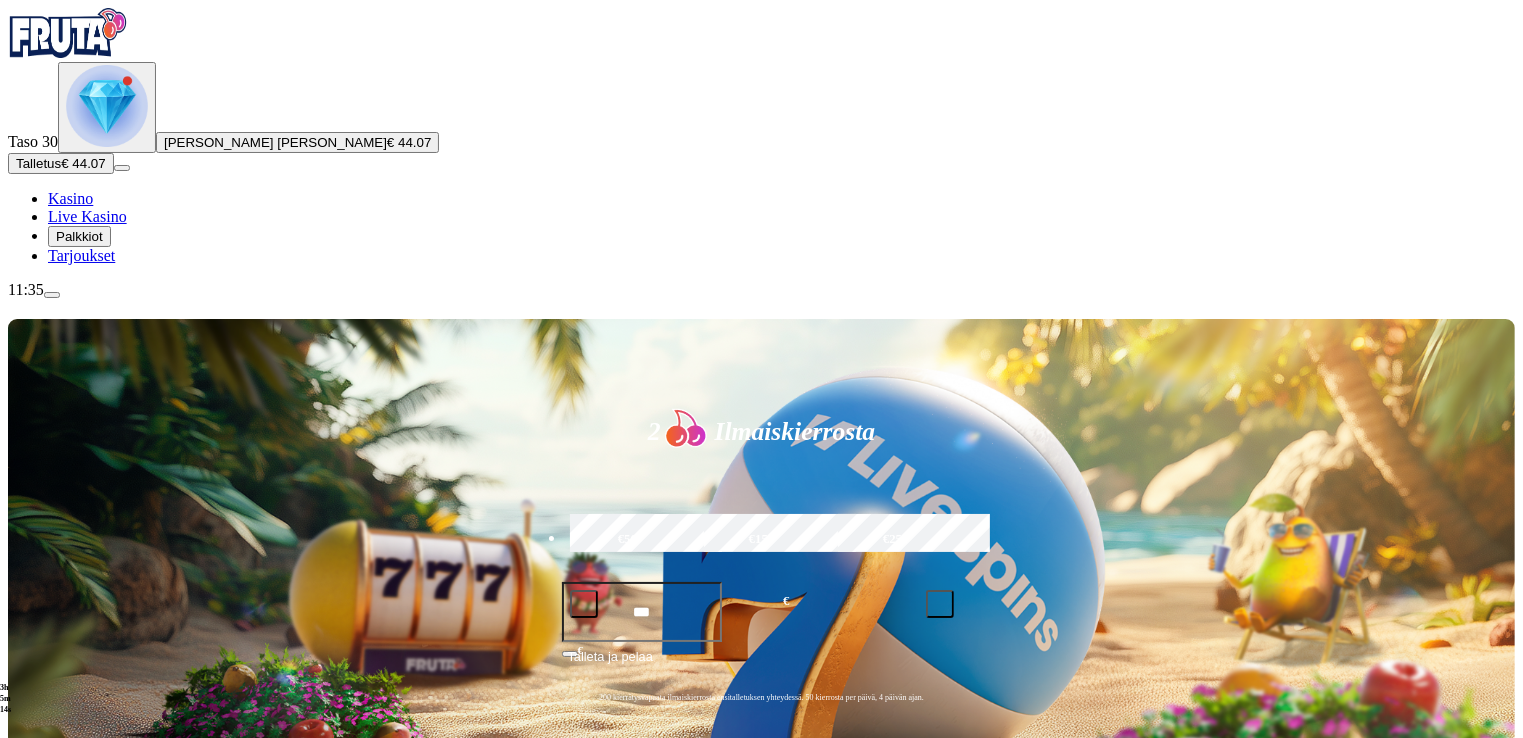 click at bounding box center [32, 1083] 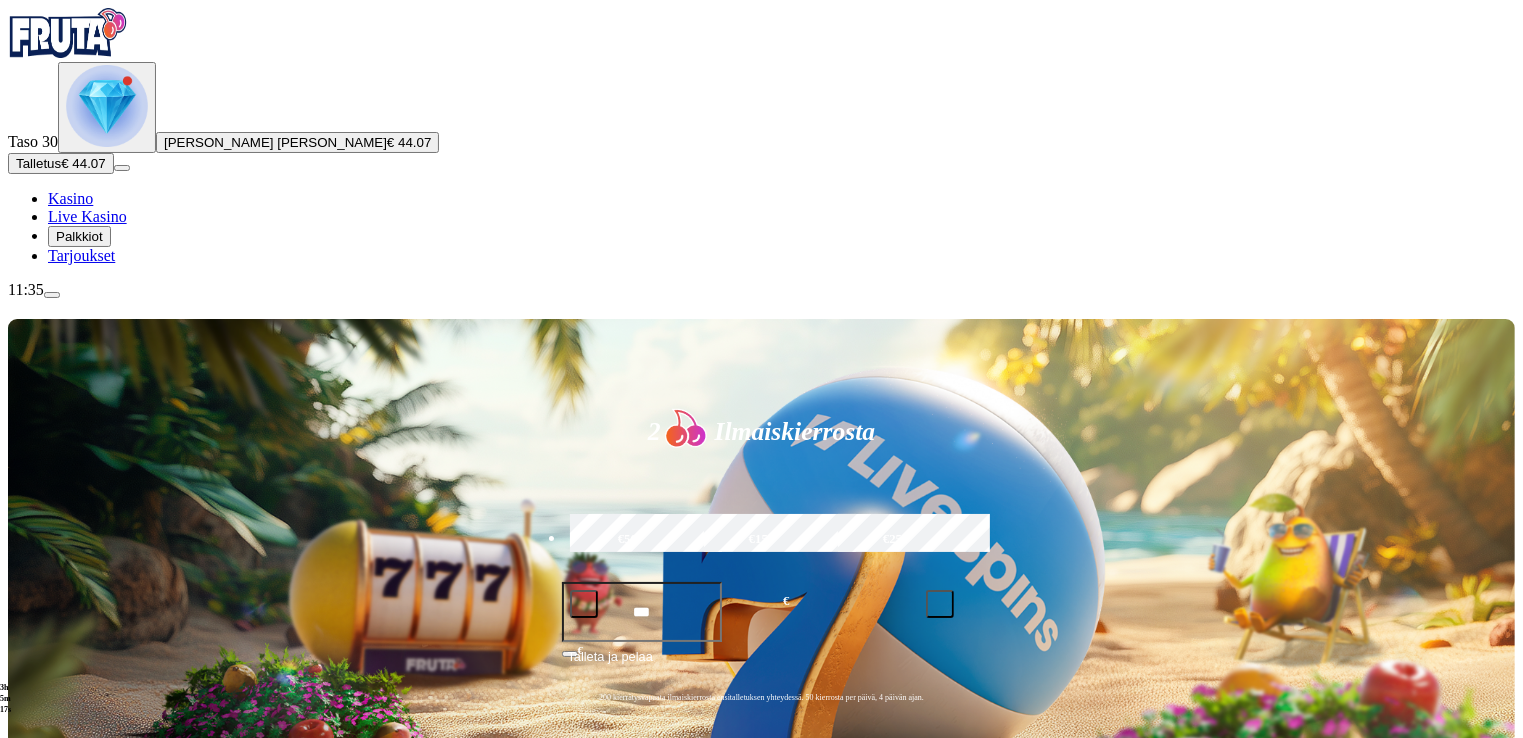 drag, startPoint x: 269, startPoint y: 614, endPoint x: 390, endPoint y: 629, distance: 121.92621 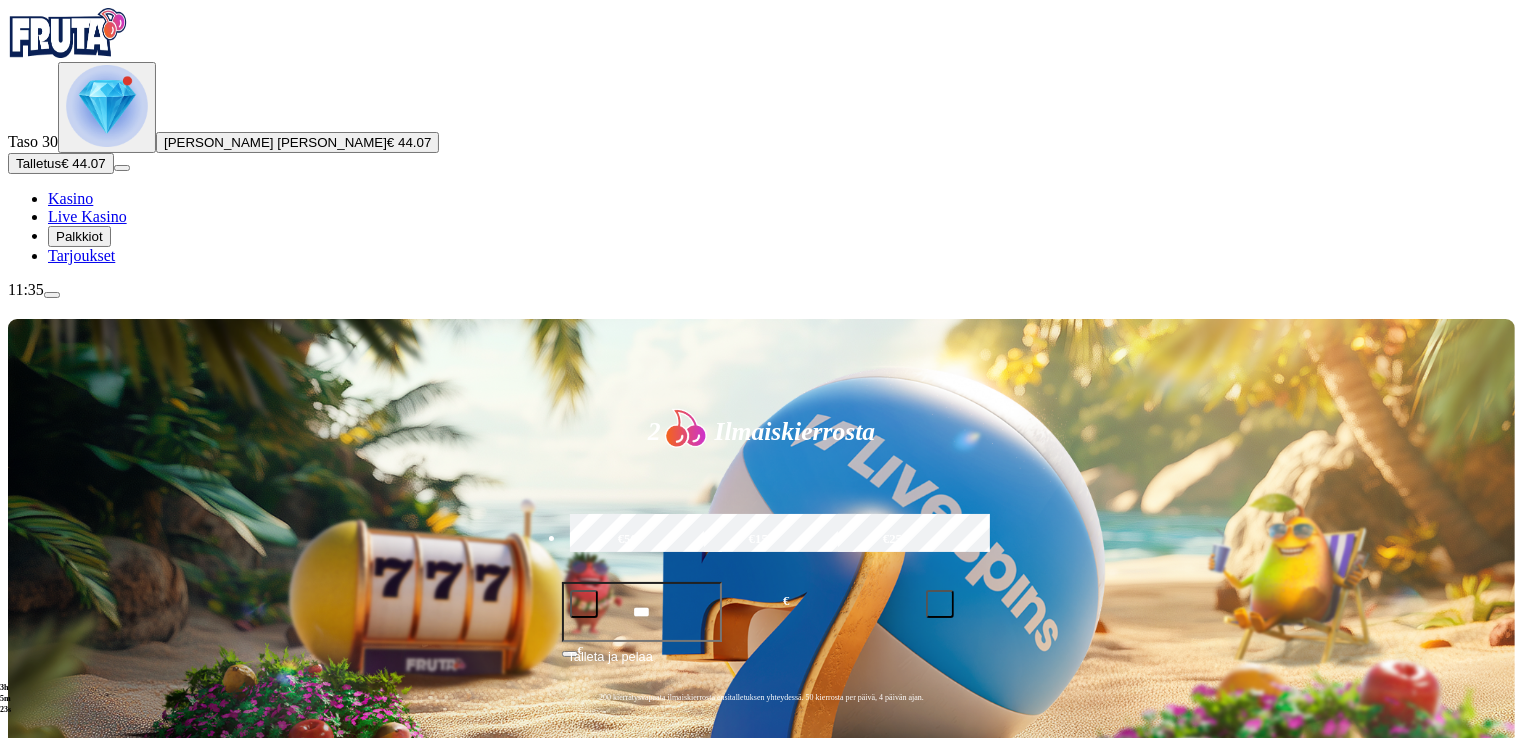 drag, startPoint x: 396, startPoint y: 596, endPoint x: 476, endPoint y: 551, distance: 91.787796 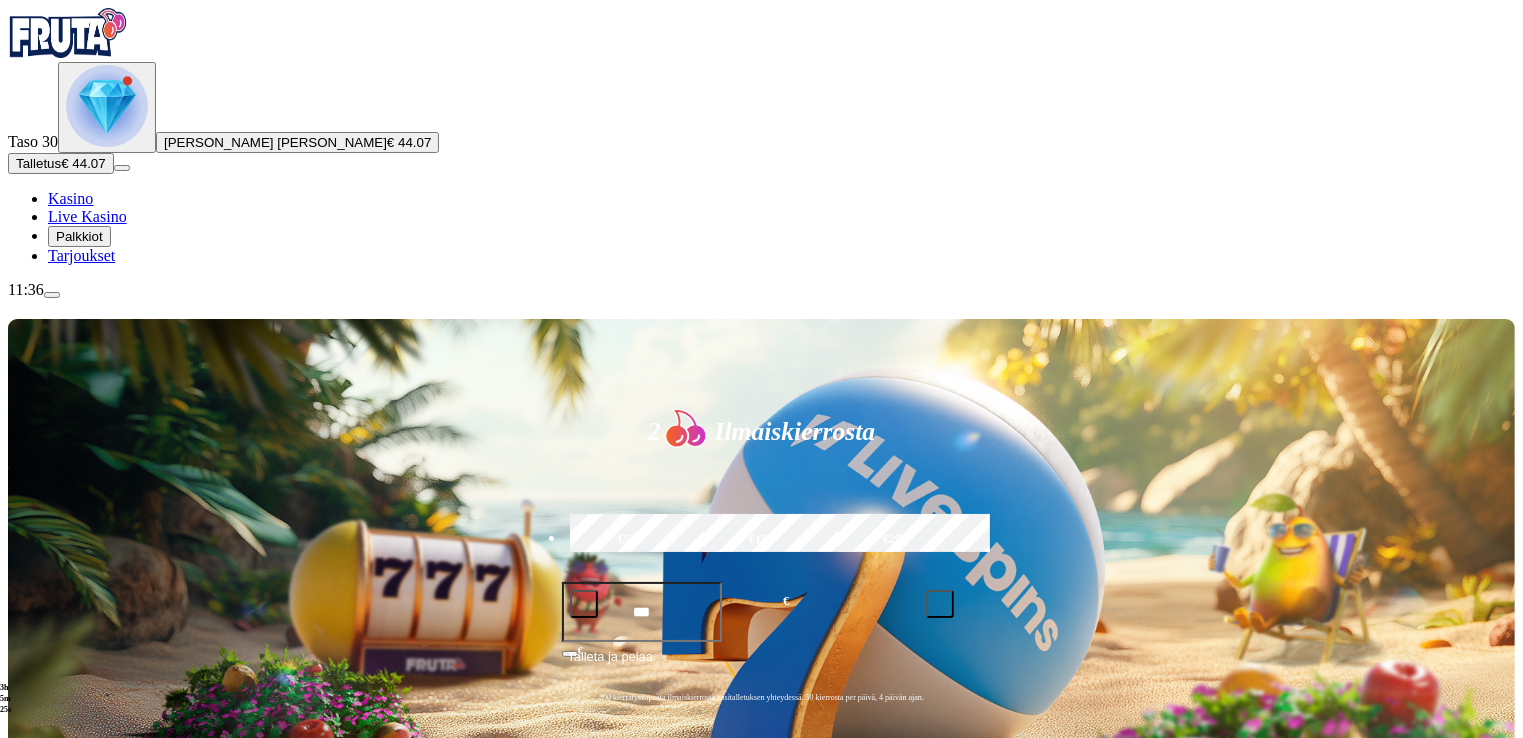 click on "Pelaa nyt" at bounding box center (-2158, 2344) 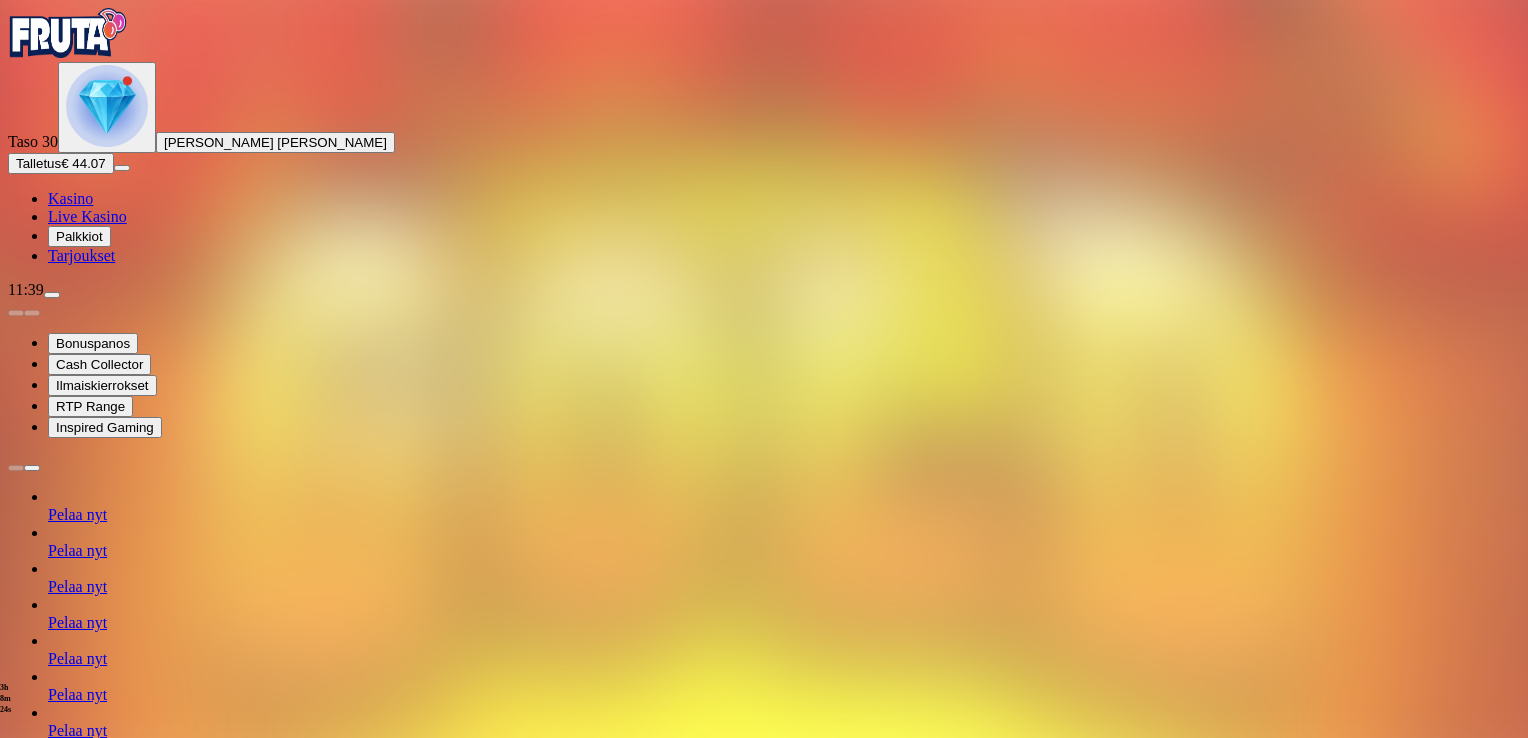 click at bounding box center [16, 1237] 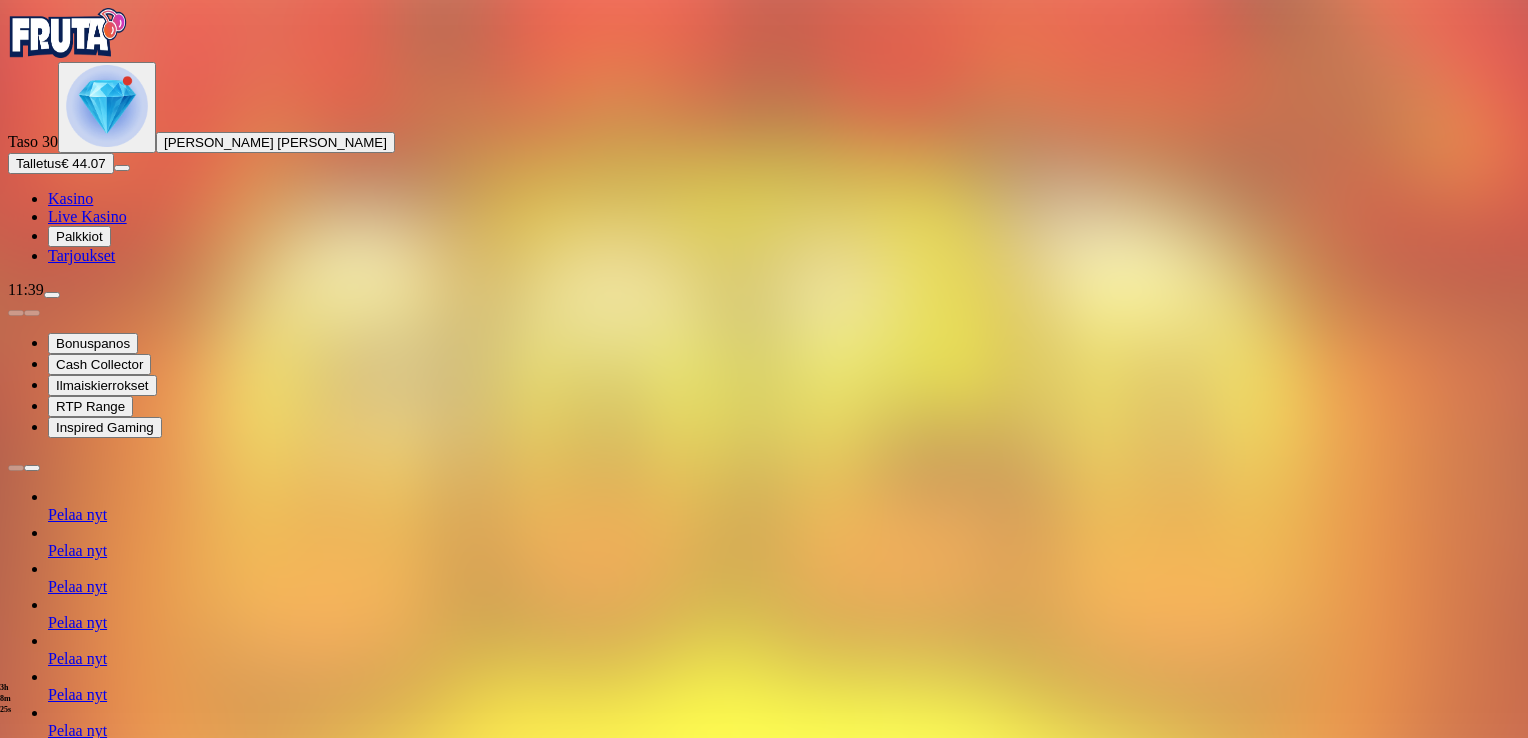 click at bounding box center [160, 1142] 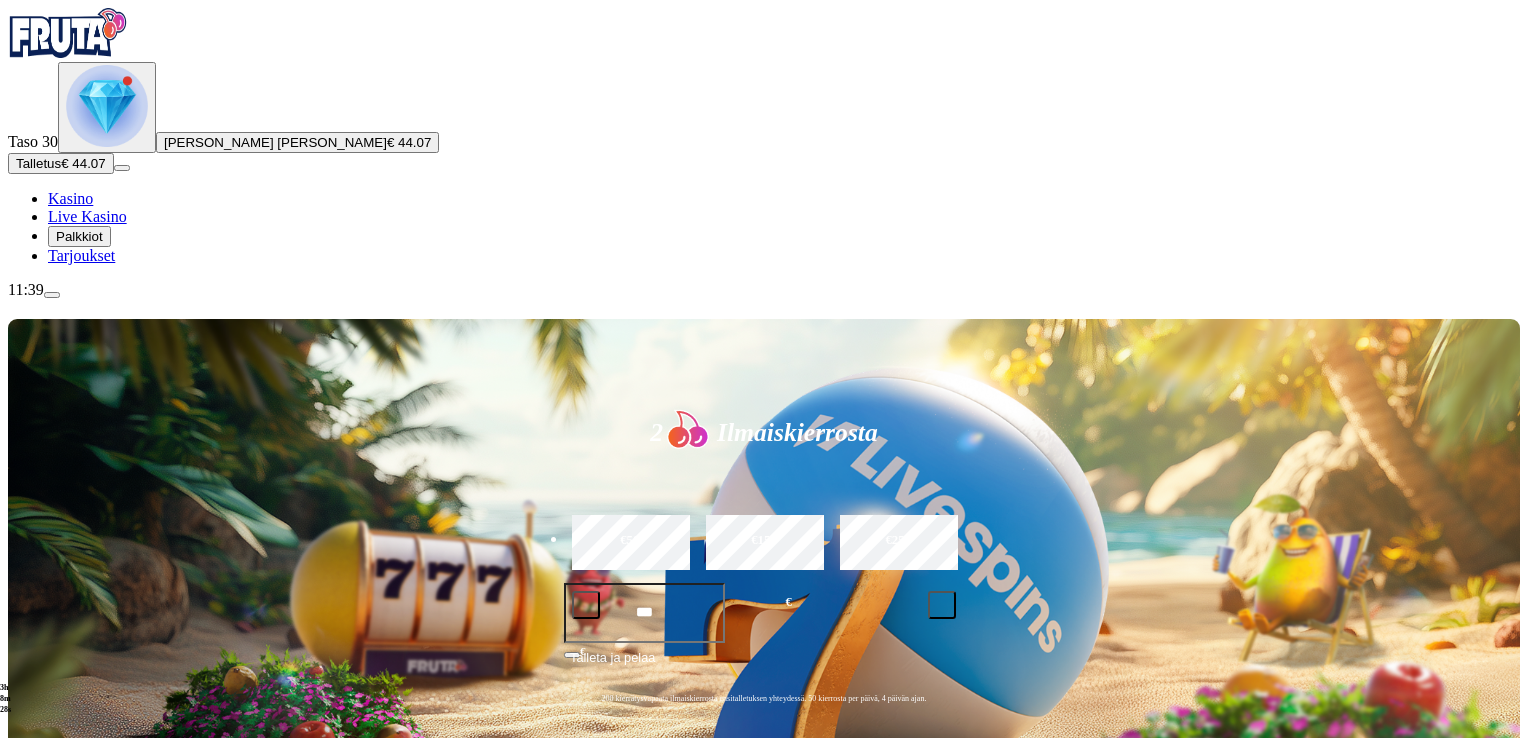 drag, startPoint x: 1417, startPoint y: 100, endPoint x: 1410, endPoint y: 143, distance: 43.56604 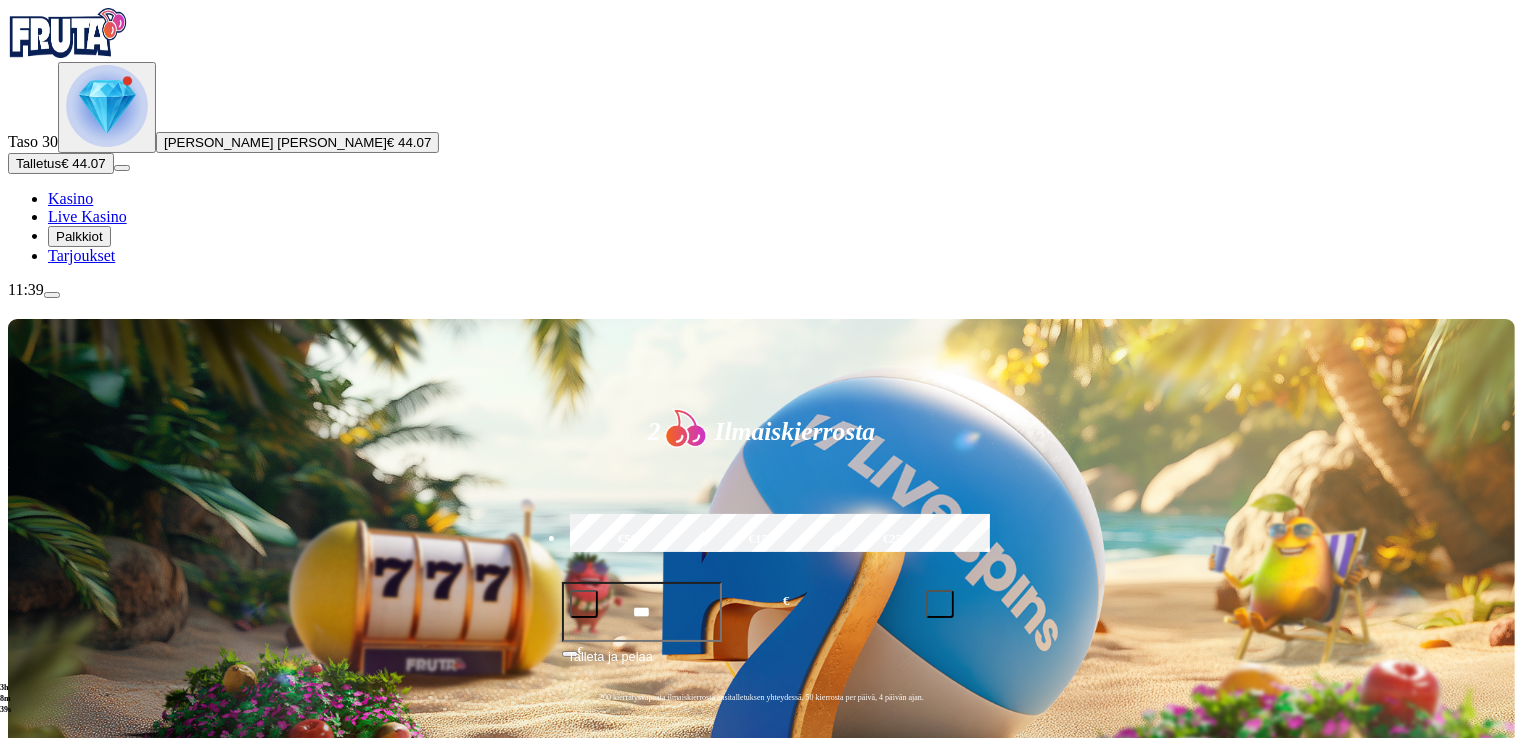 click at bounding box center (32, 1083) 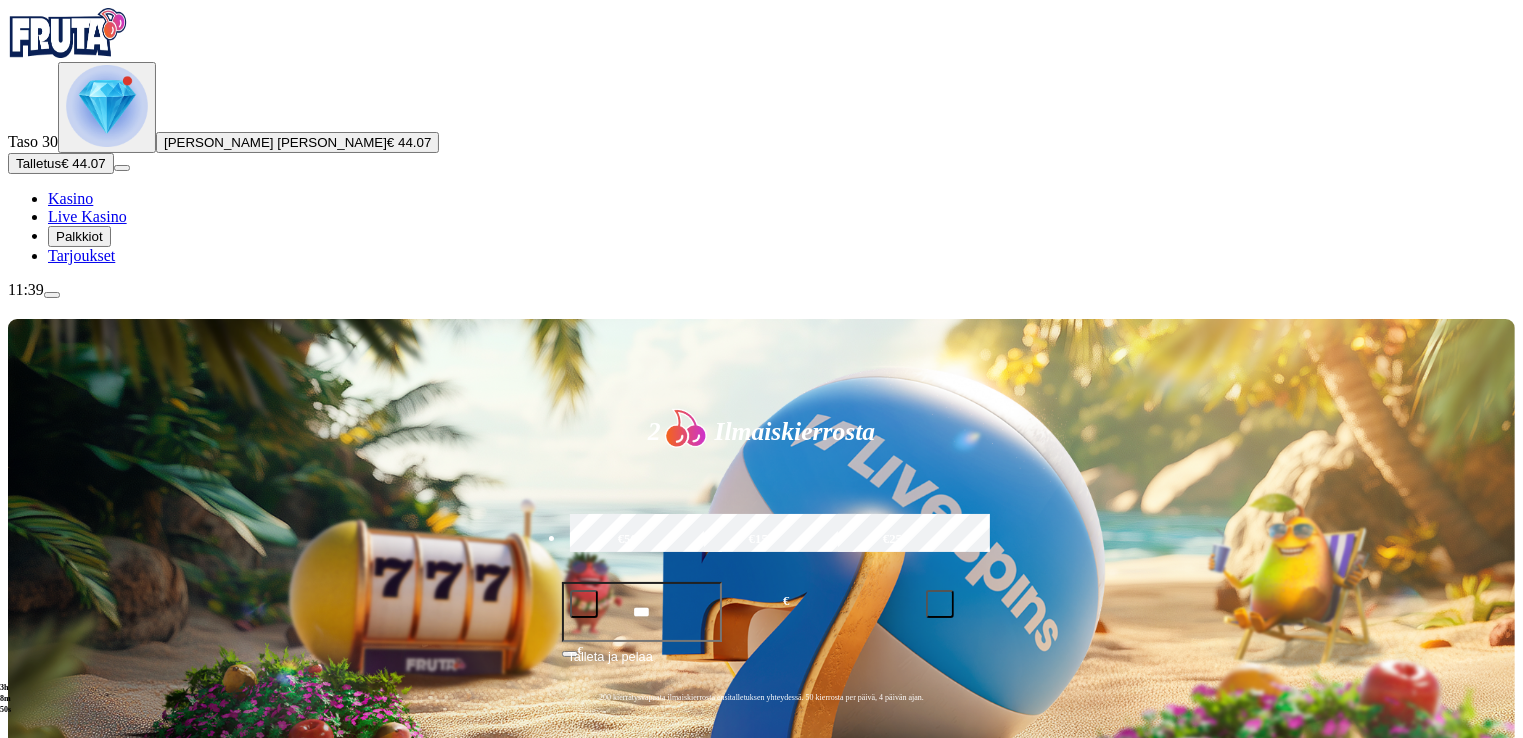 click on "Pelaa nyt" at bounding box center [-892, 1707] 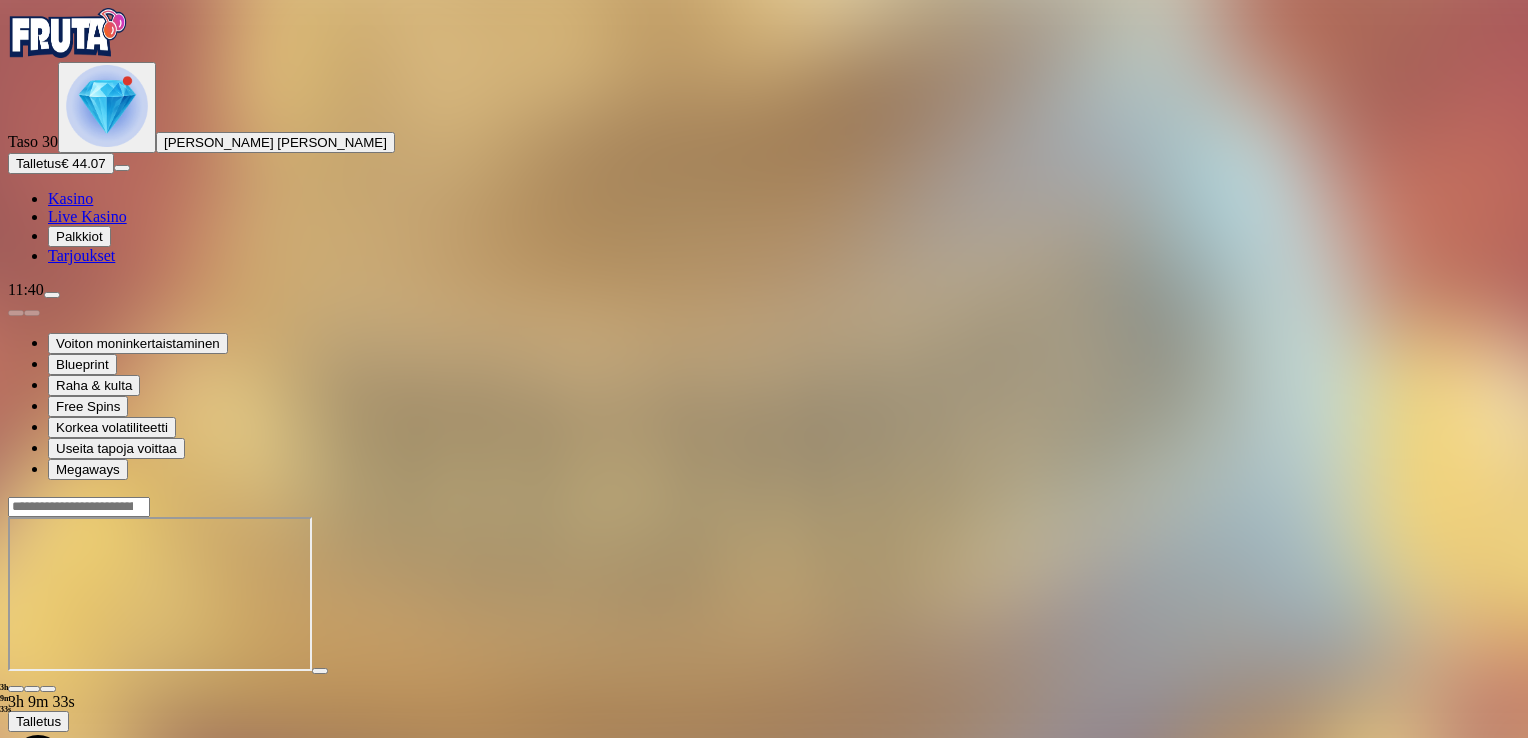 drag, startPoint x: 966, startPoint y: 650, endPoint x: 968, endPoint y: 663, distance: 13.152946 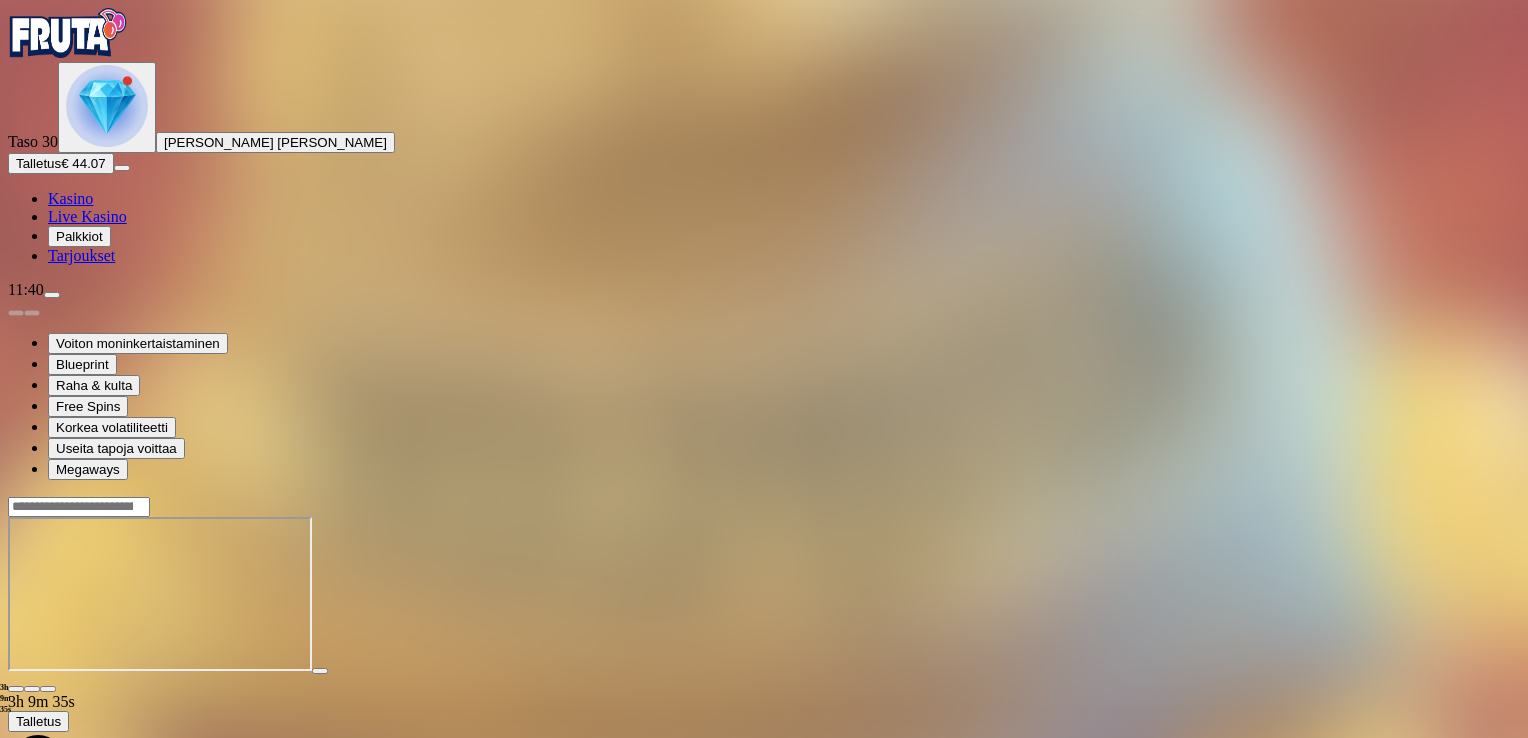 click on "3h 9m 35s Talletus Kokonaissaldo € 44.07 Kotiutus € 44.07 Bonukset € 0.00 Talletus Aulaan" at bounding box center [764, 692] 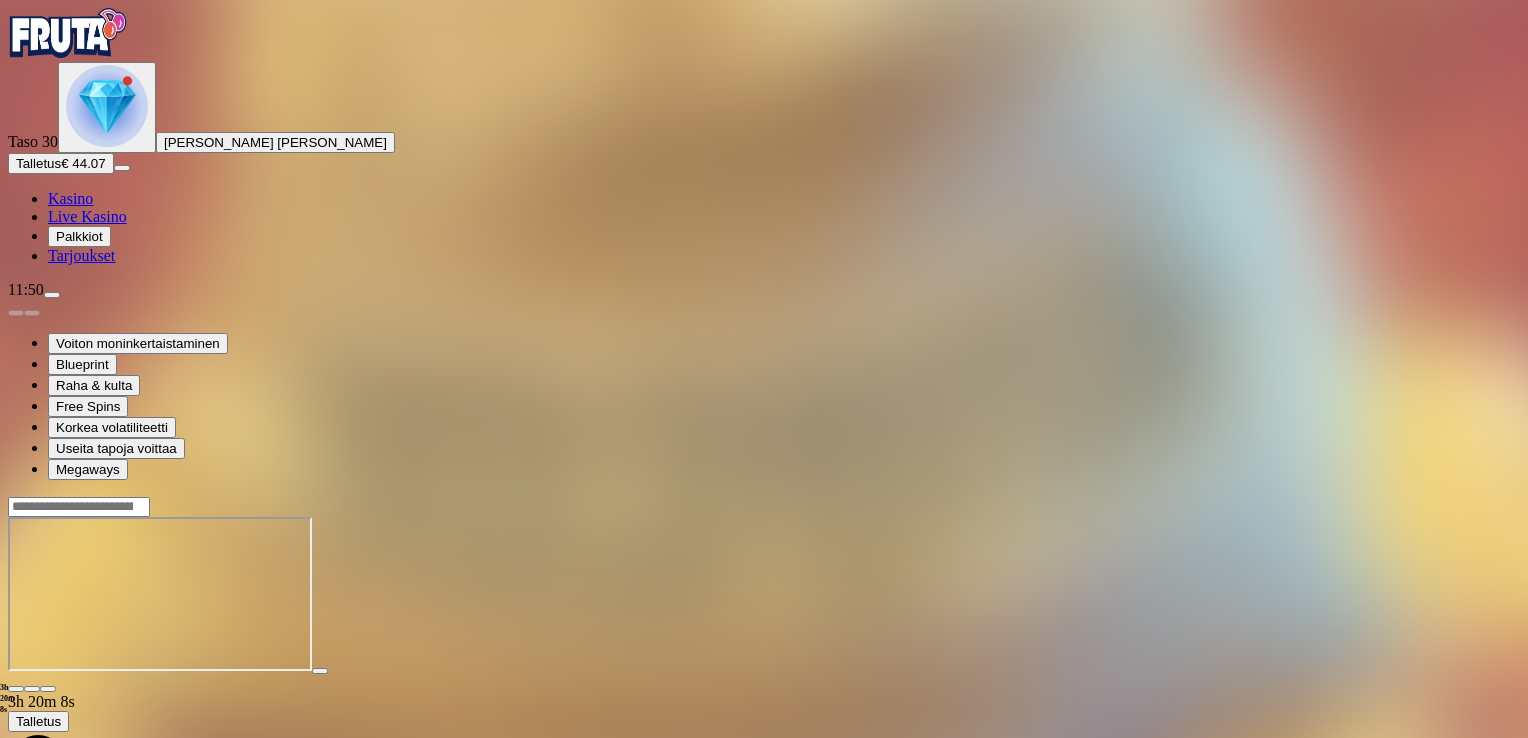 click at bounding box center (16, 689) 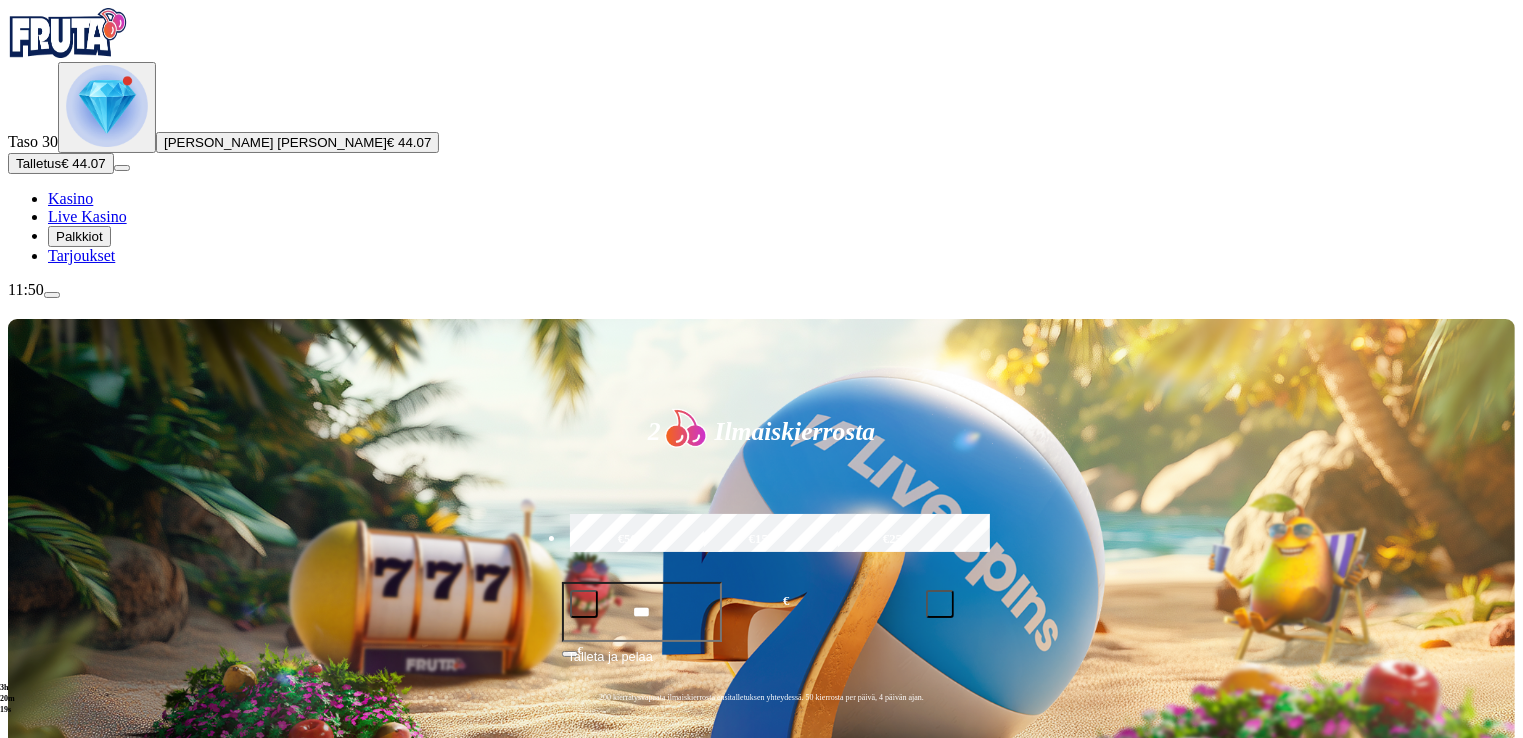 click at bounding box center (32, 1083) 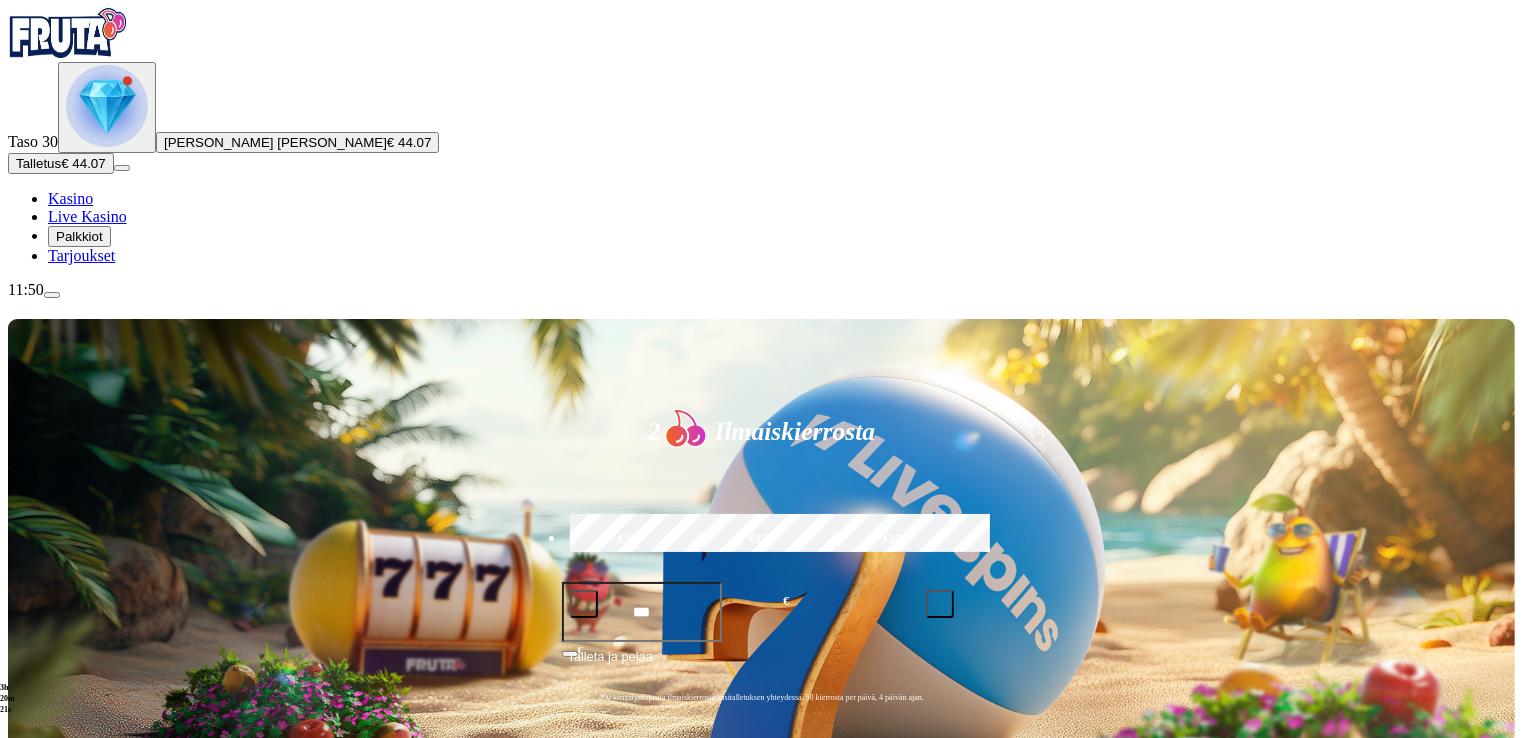 click on "Pelaa nyt" at bounding box center (-893, 1802) 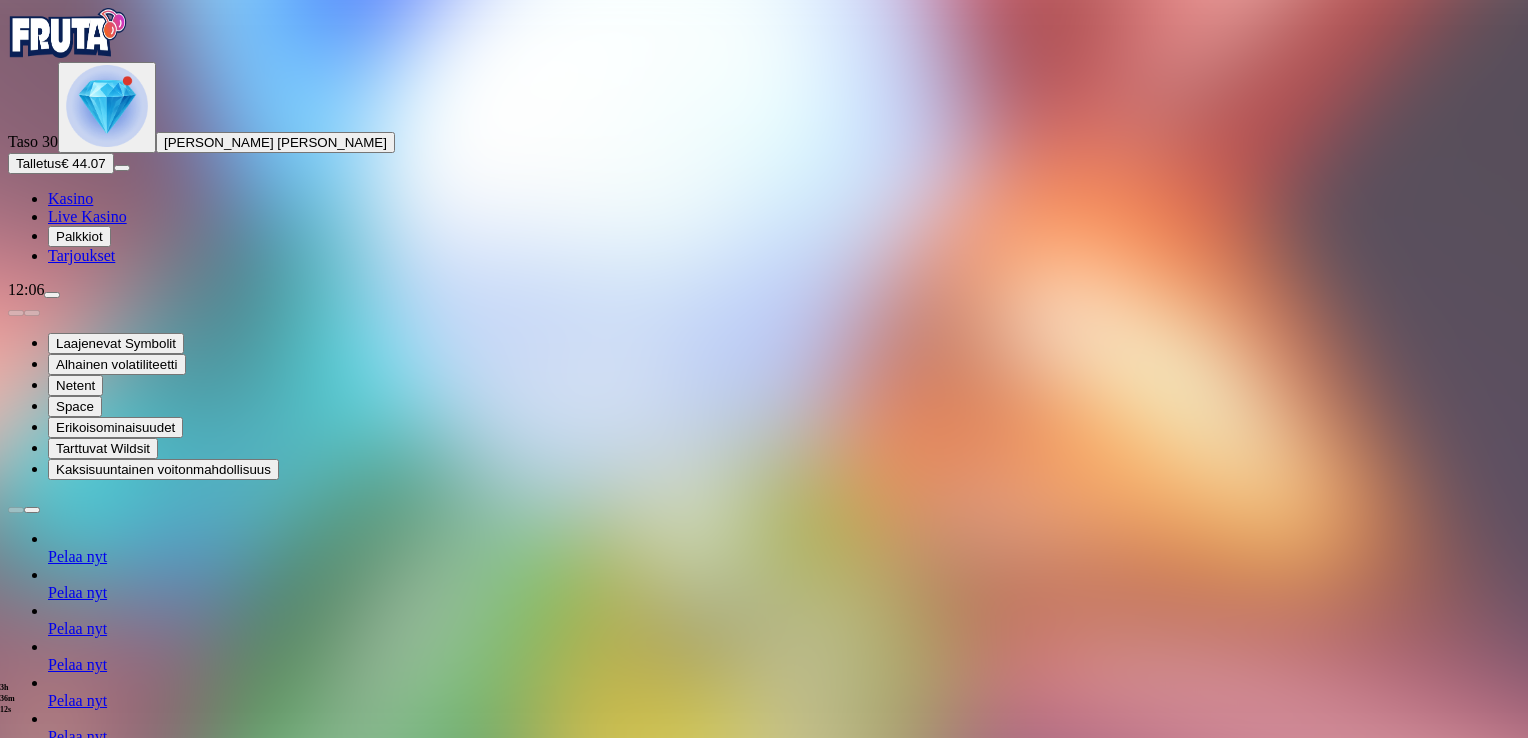 scroll, scrollTop: 0, scrollLeft: 0, axis: both 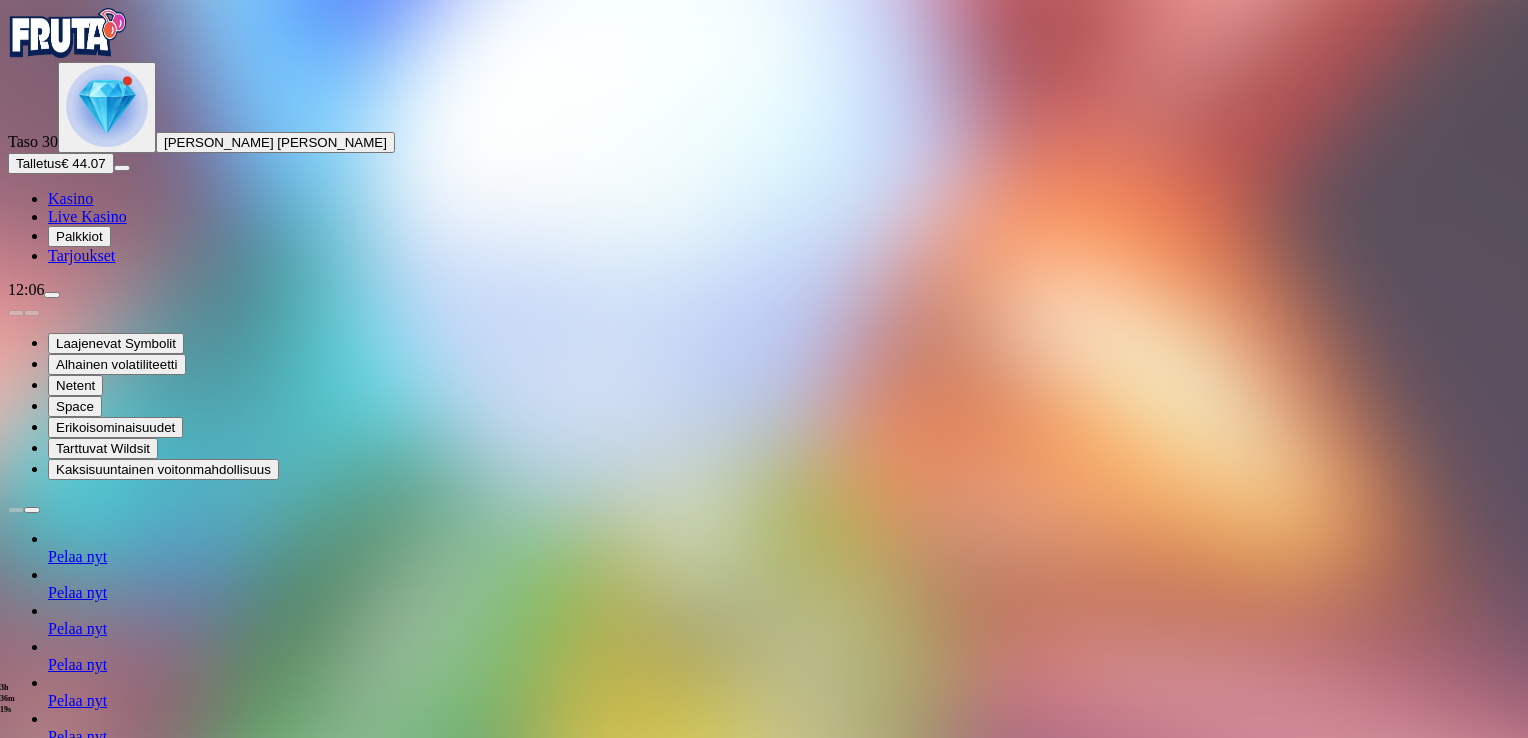 click at bounding box center (16, 1279) 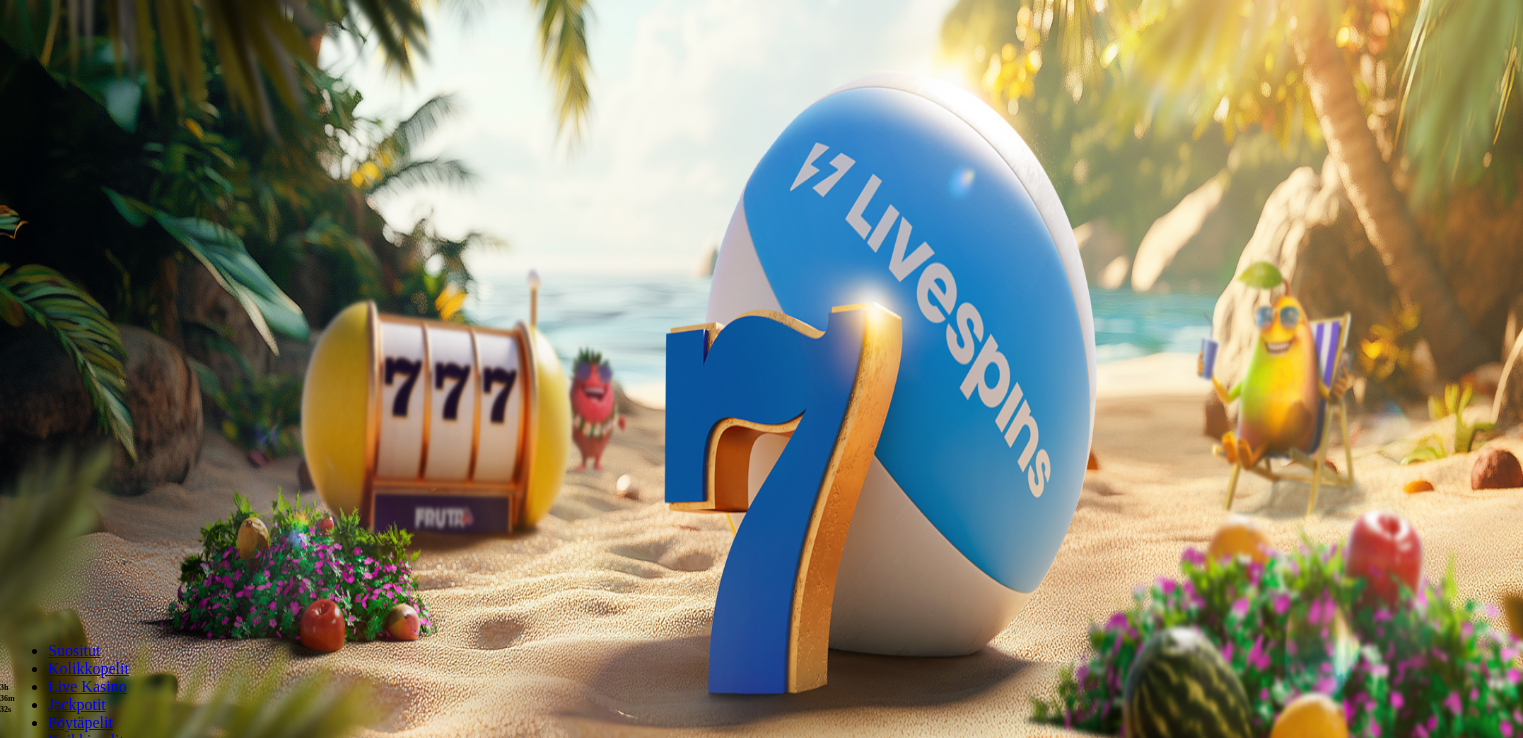 scroll, scrollTop: 0, scrollLeft: 0, axis: both 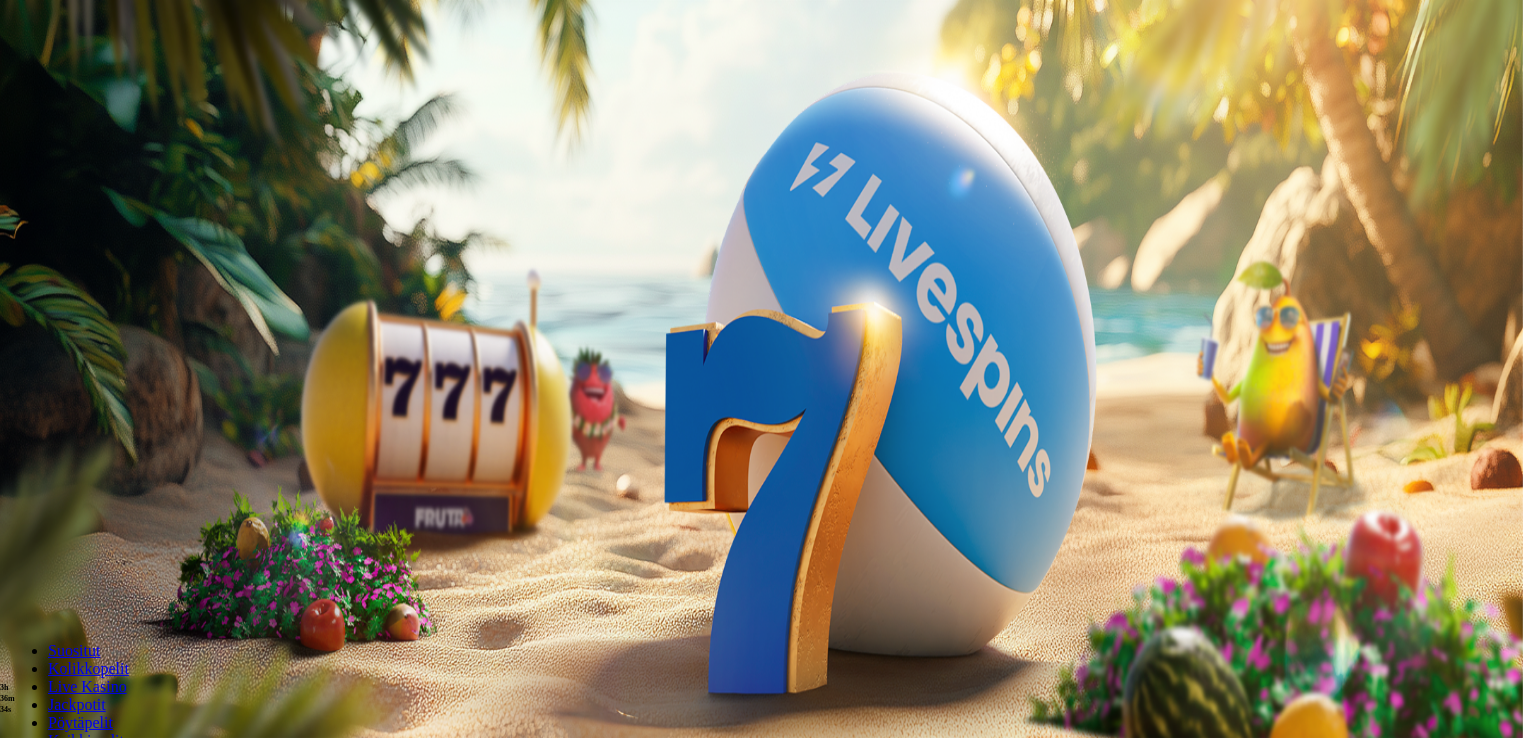 click at bounding box center [79, 777] 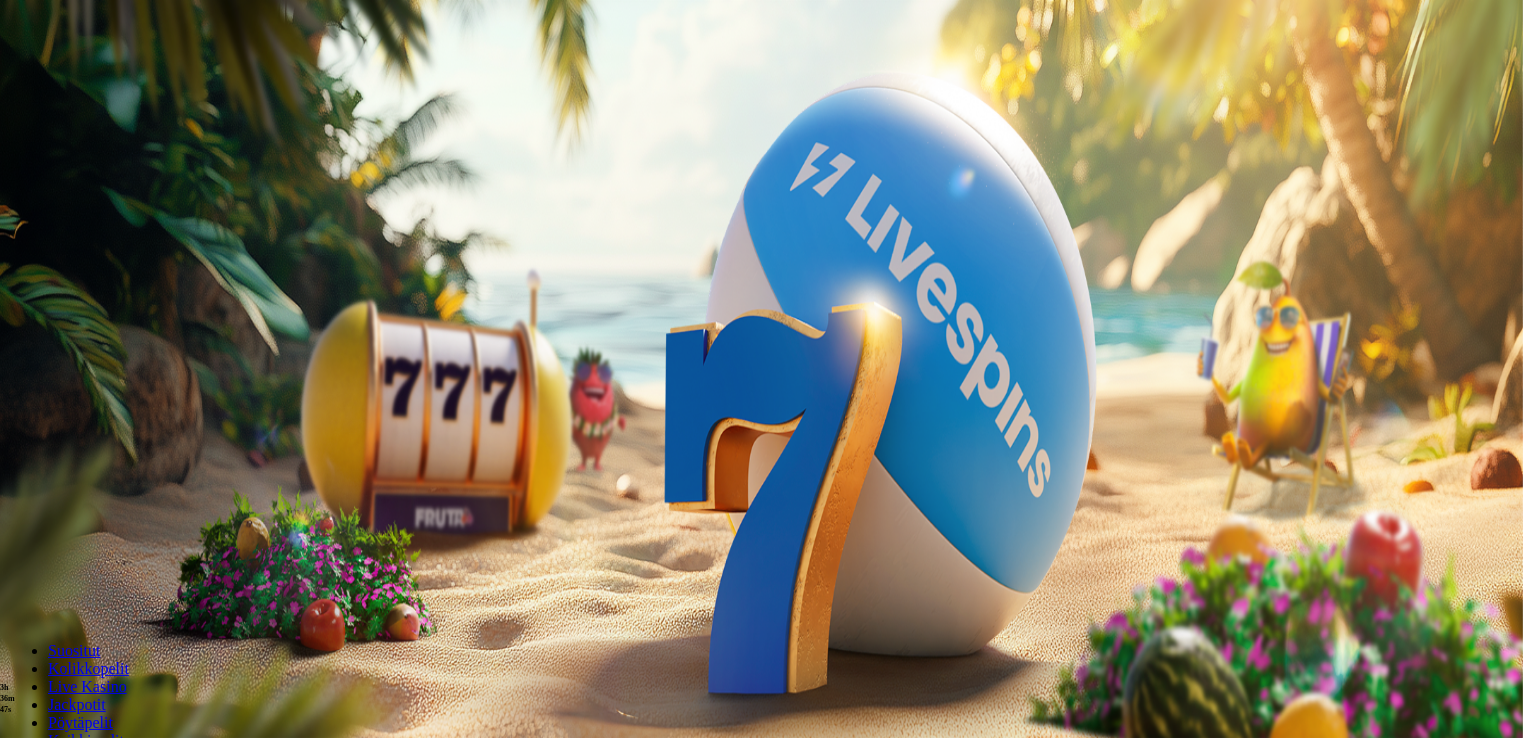 type on "****" 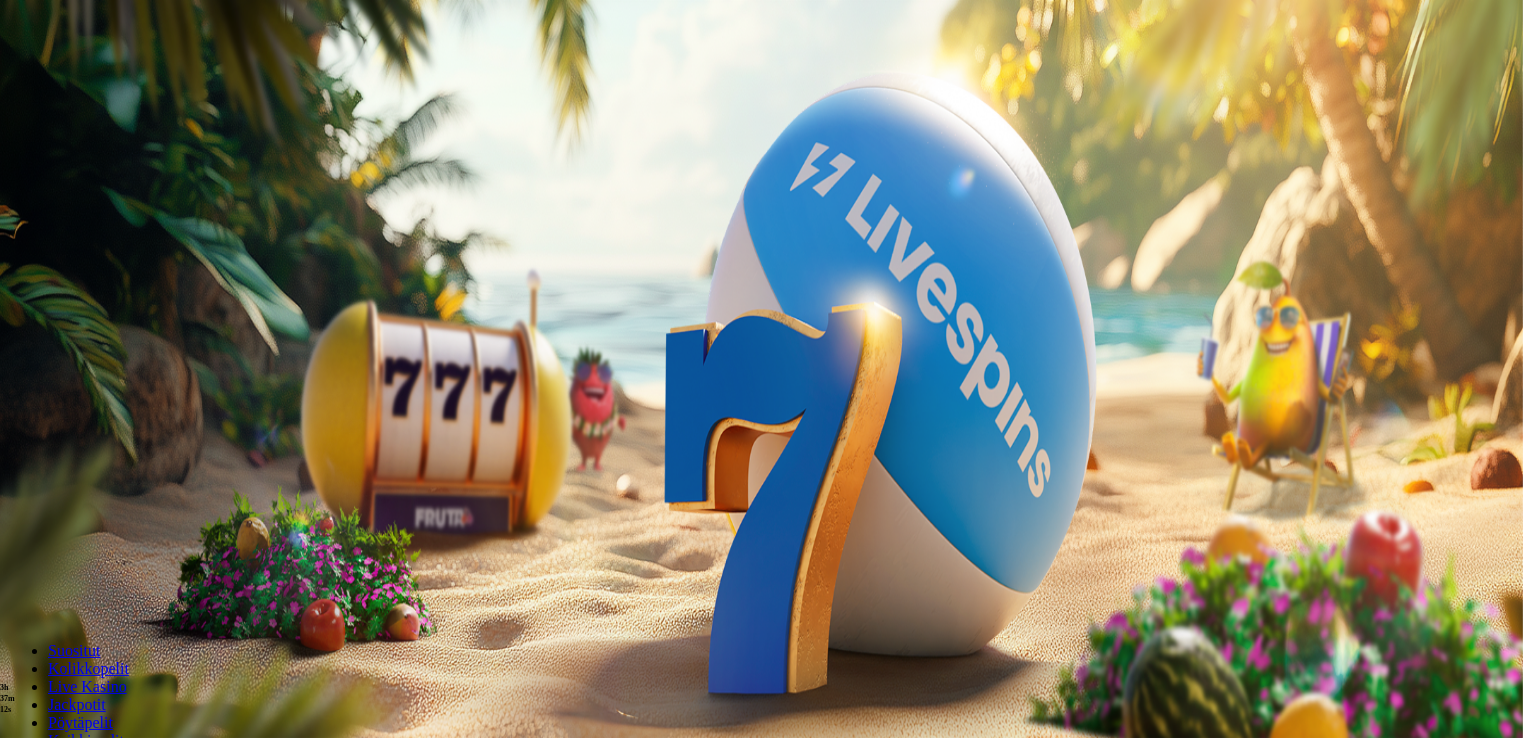 scroll, scrollTop: 120, scrollLeft: 0, axis: vertical 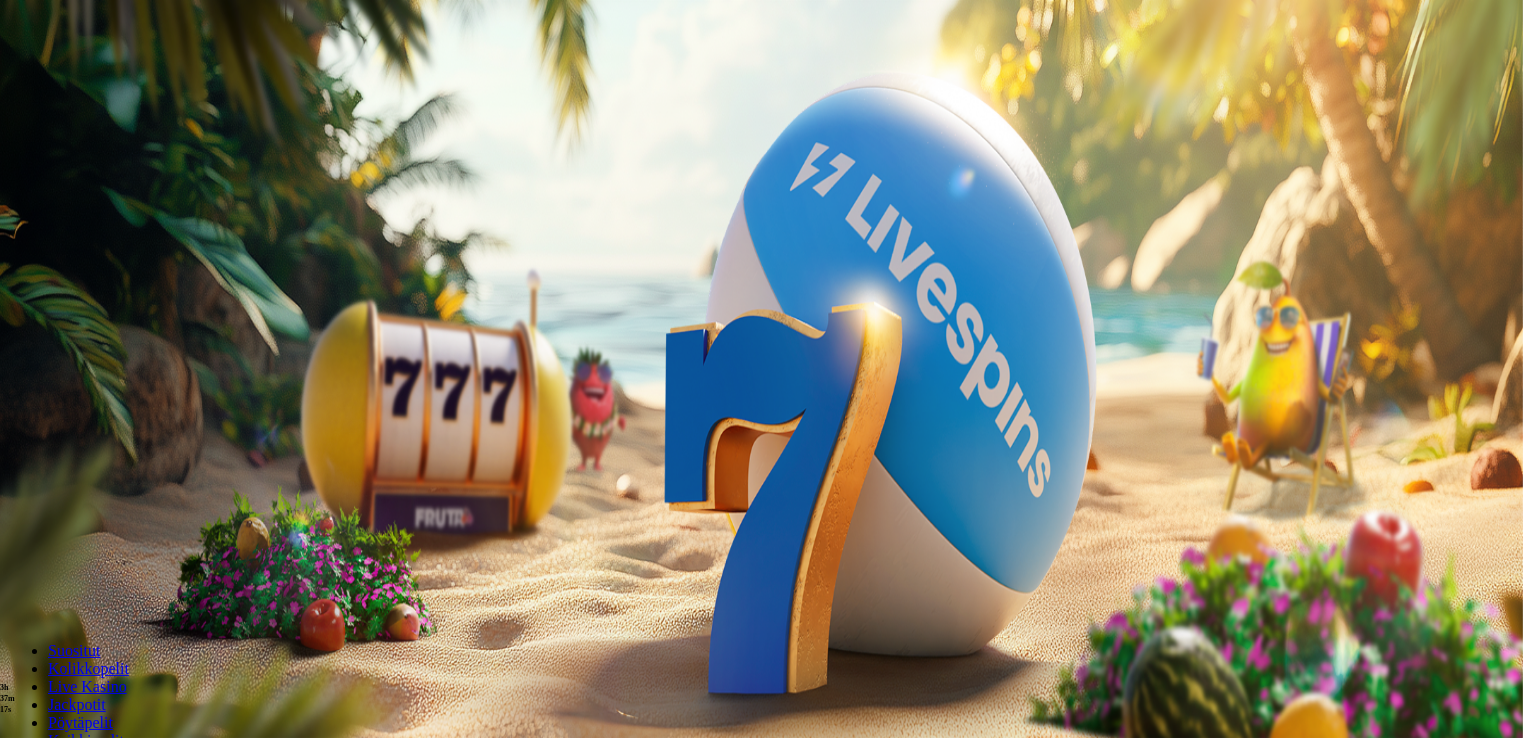 click on "Pelaa nyt" at bounding box center (1042, 765) 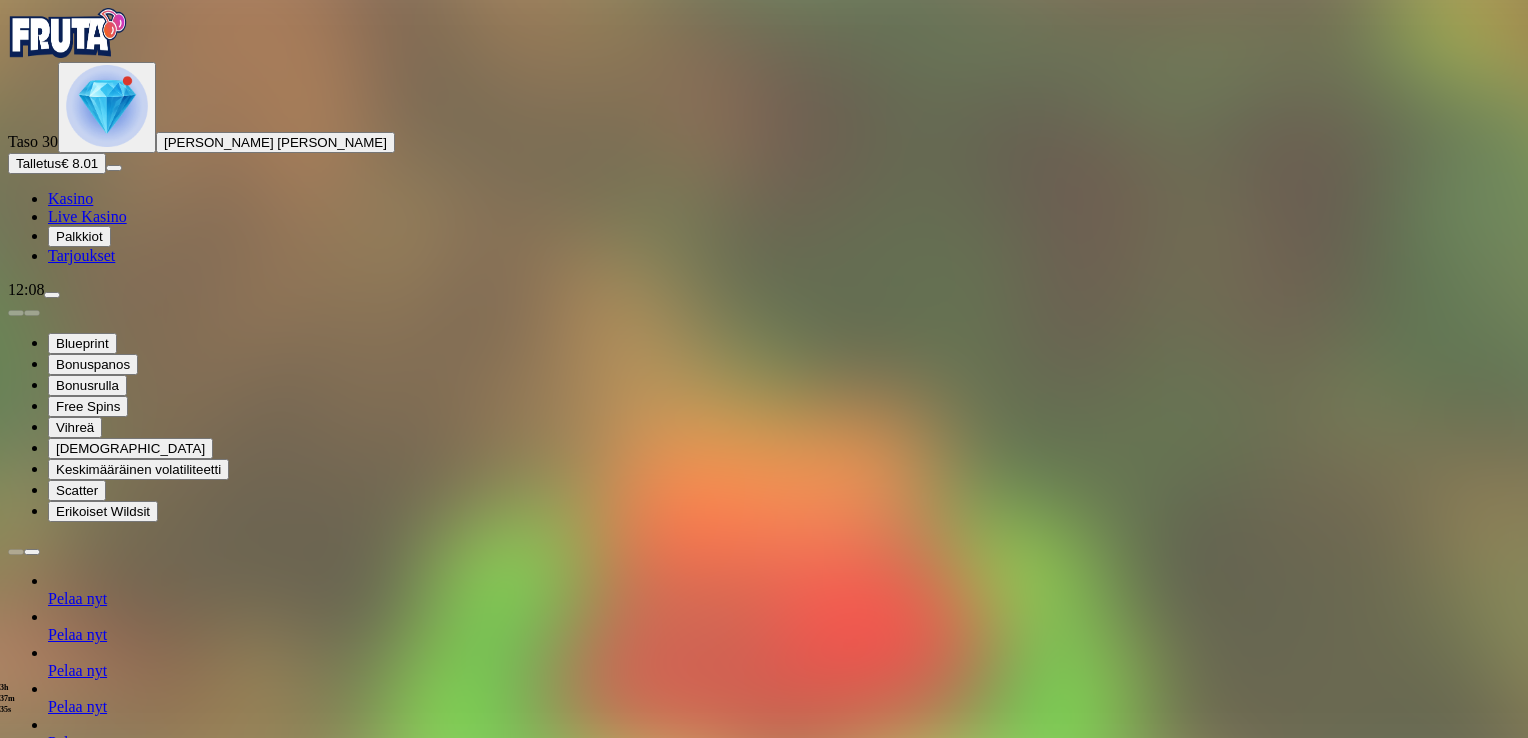 click at bounding box center [16, 1321] 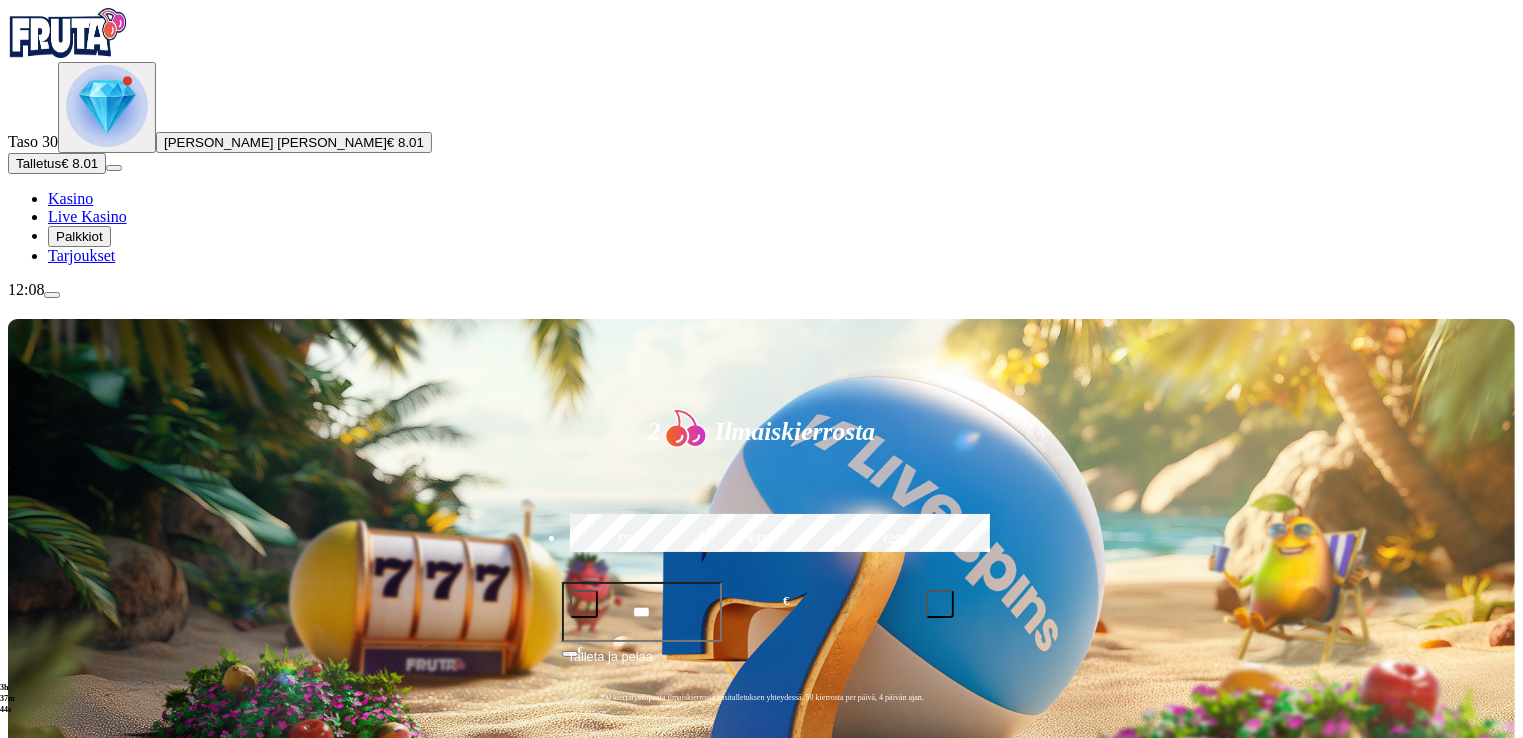 scroll, scrollTop: 646, scrollLeft: 0, axis: vertical 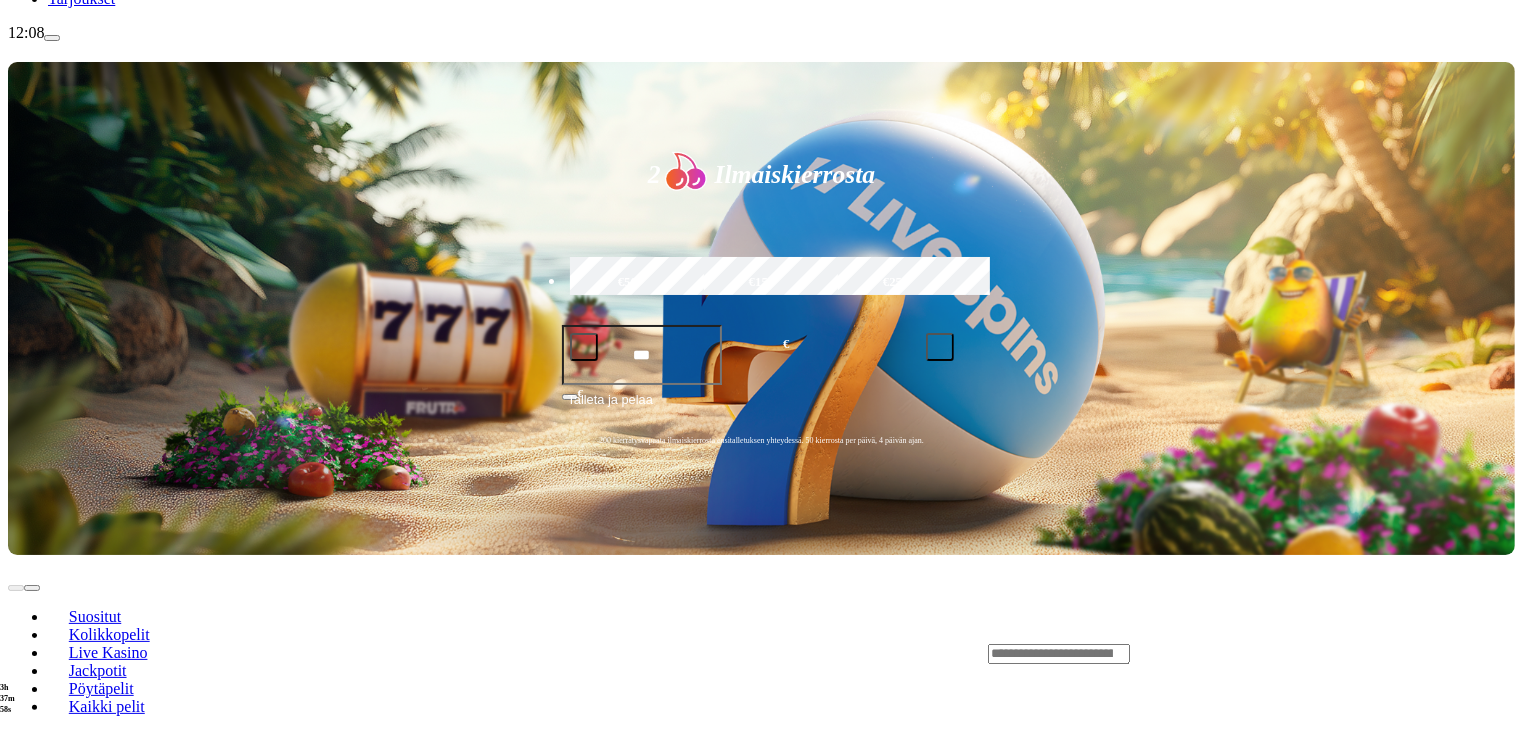 click at bounding box center [32, 826] 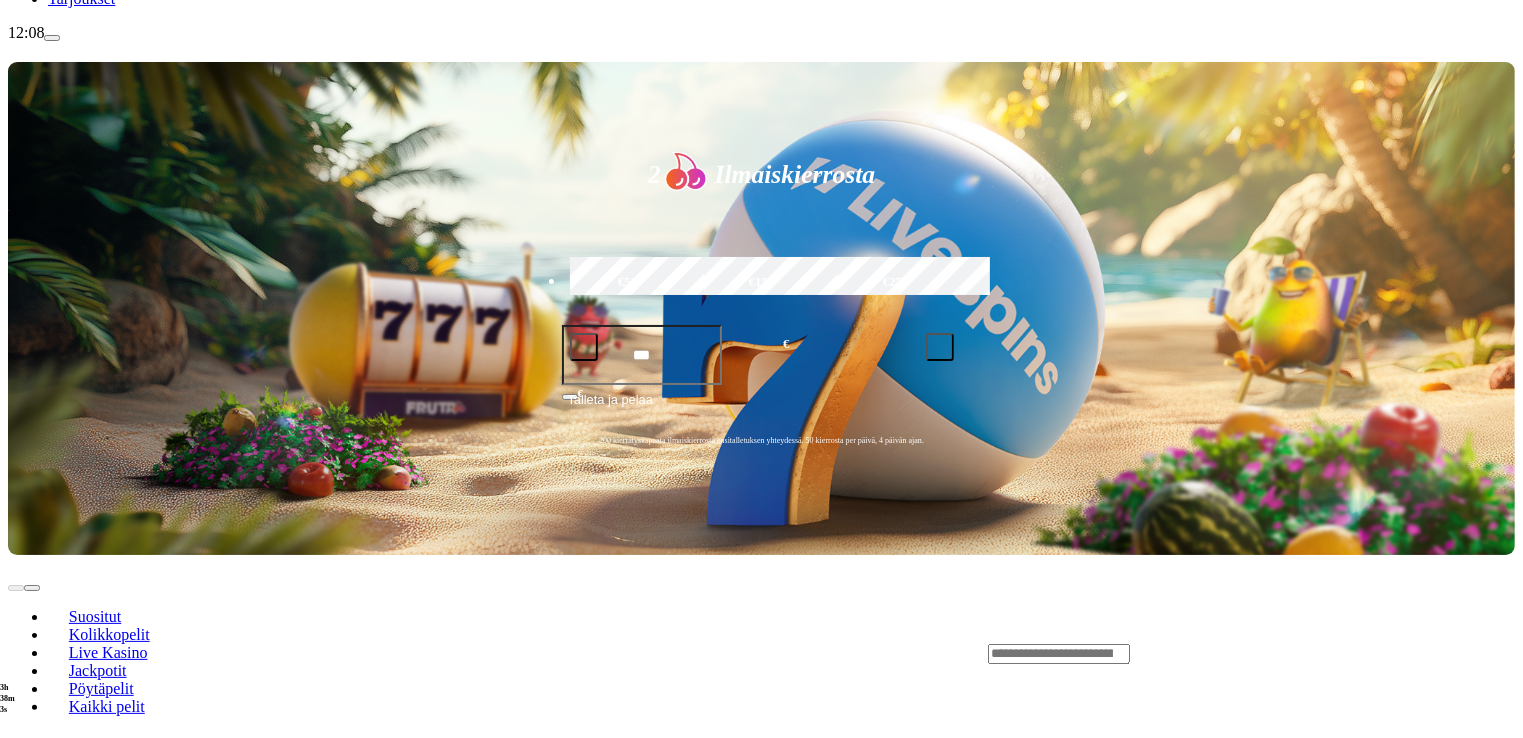 click on "Pelaa nyt" at bounding box center [-893, 1736] 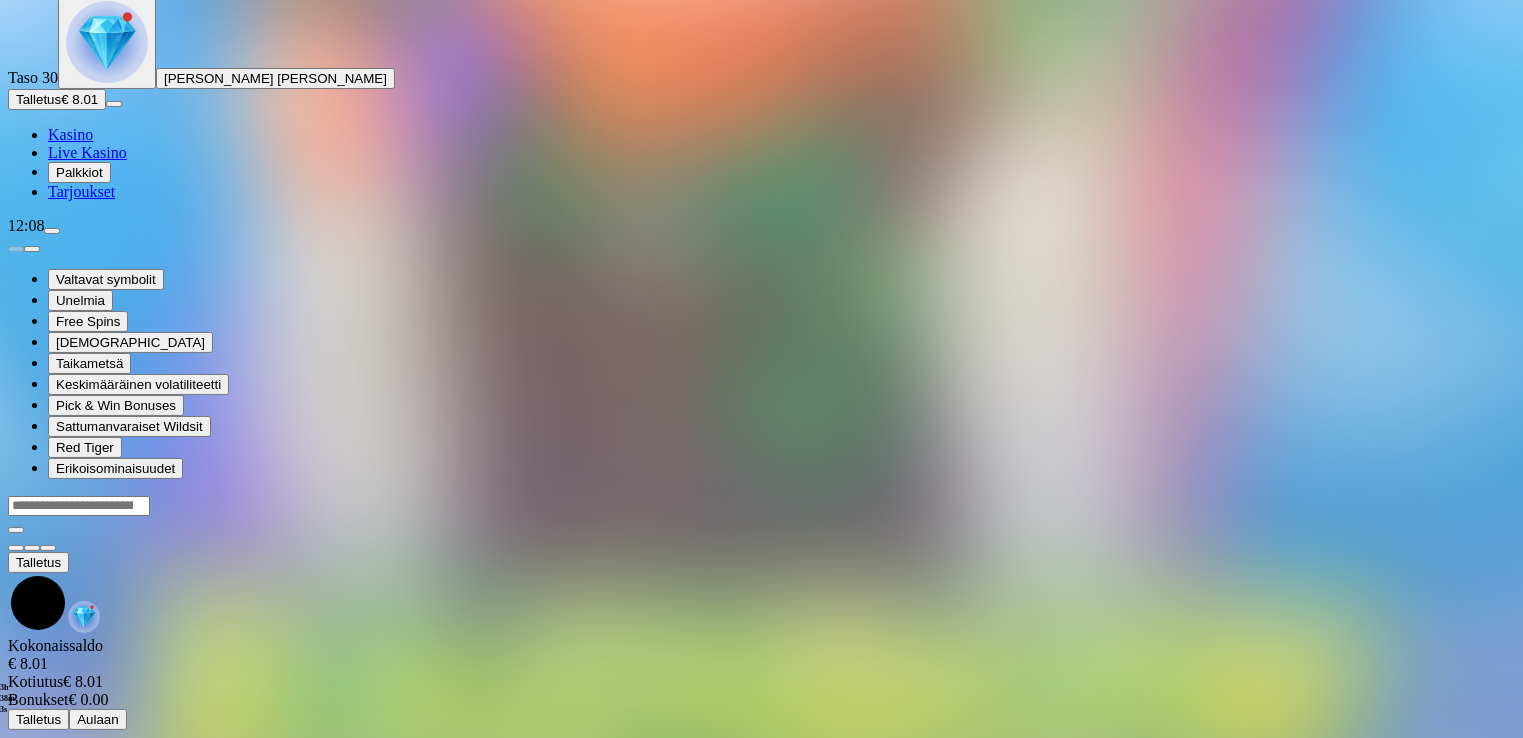 scroll, scrollTop: 0, scrollLeft: 0, axis: both 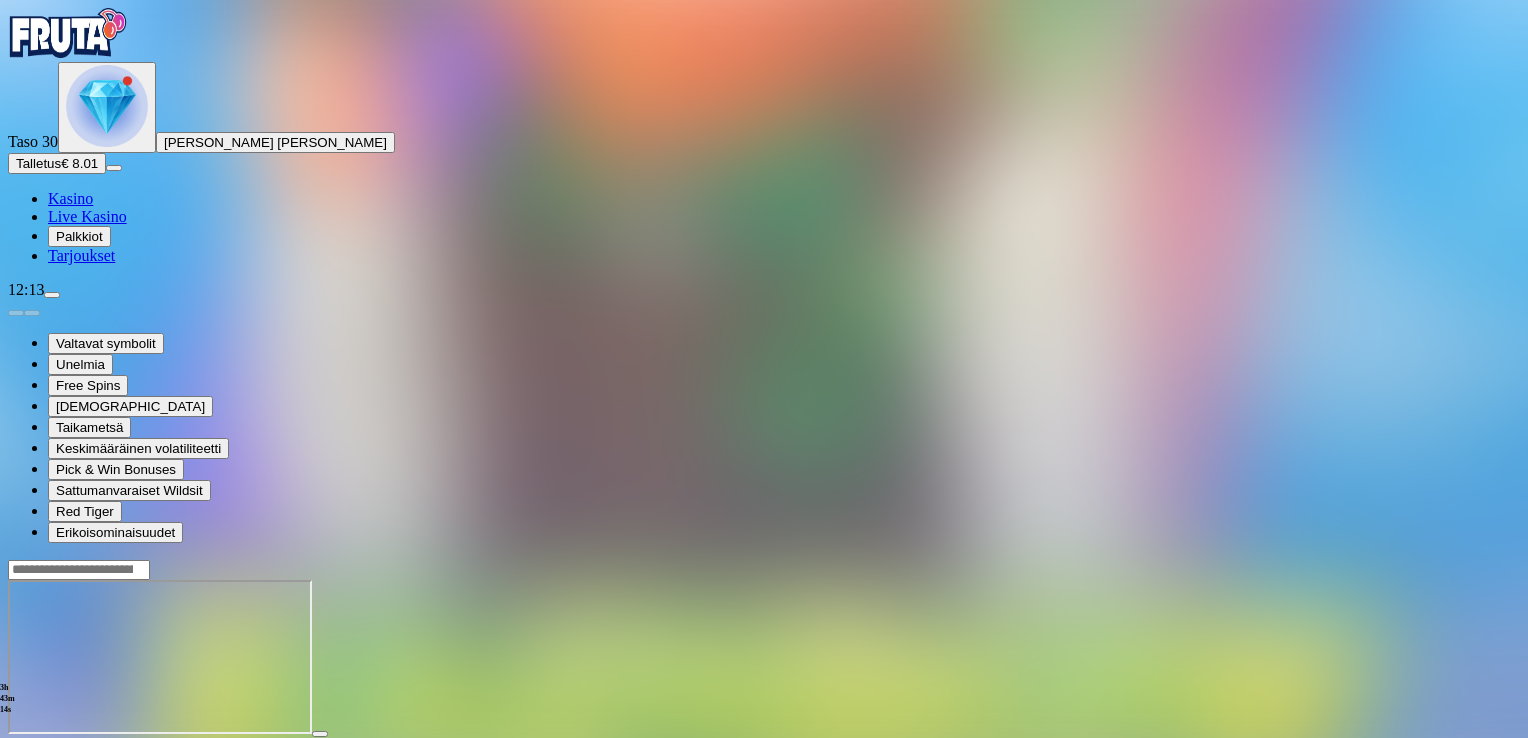 click at bounding box center [16, 752] 